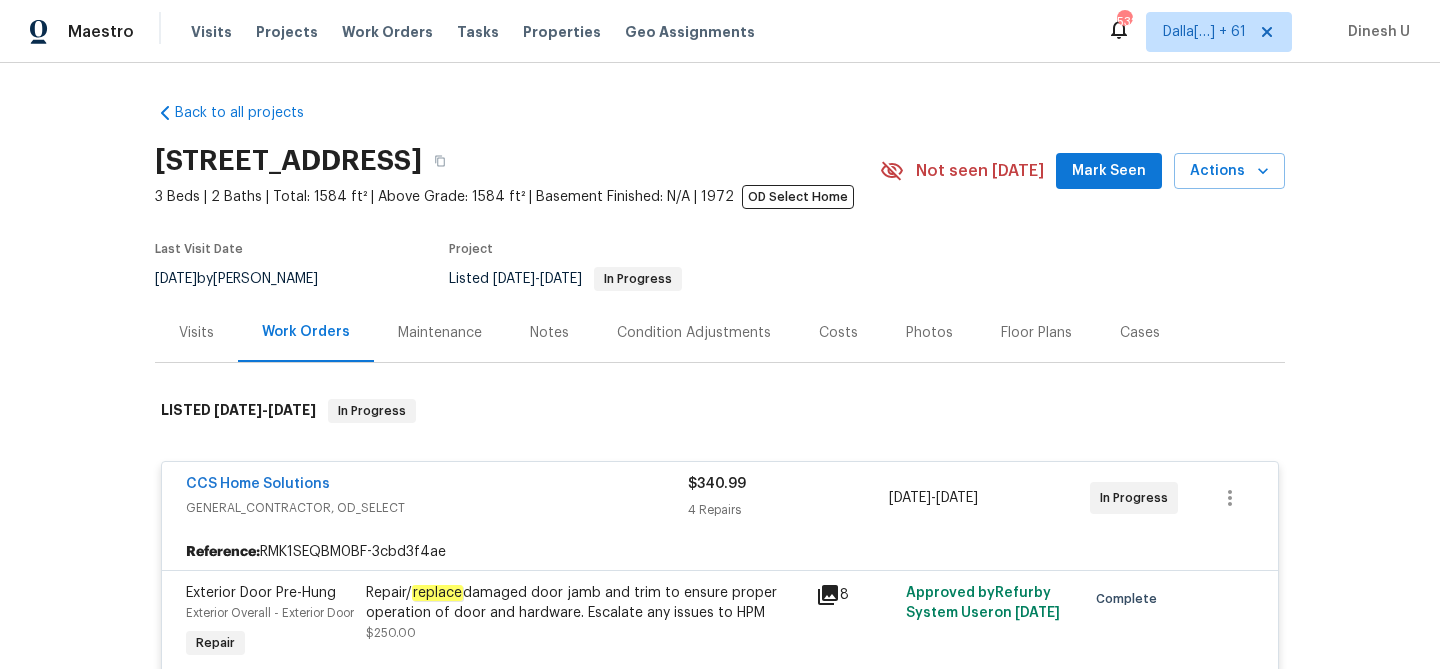scroll, scrollTop: 0, scrollLeft: 0, axis: both 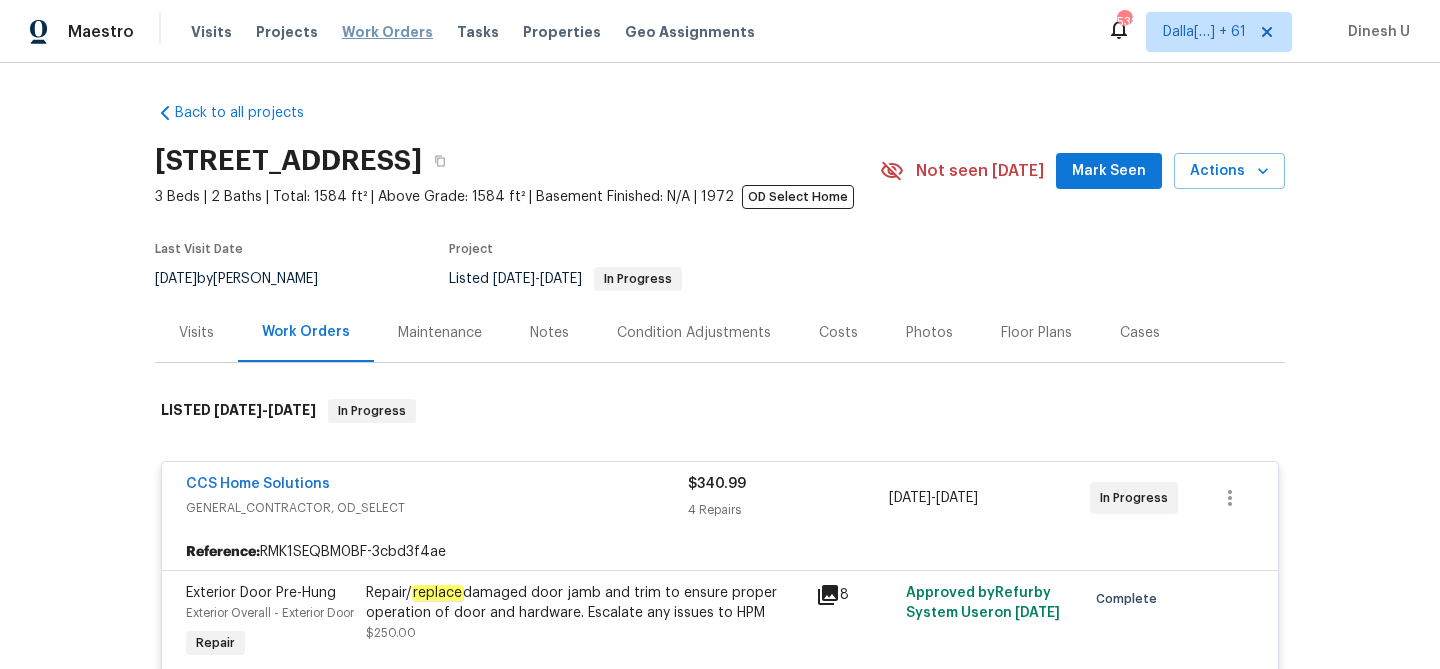 click on "Work Orders" at bounding box center [387, 32] 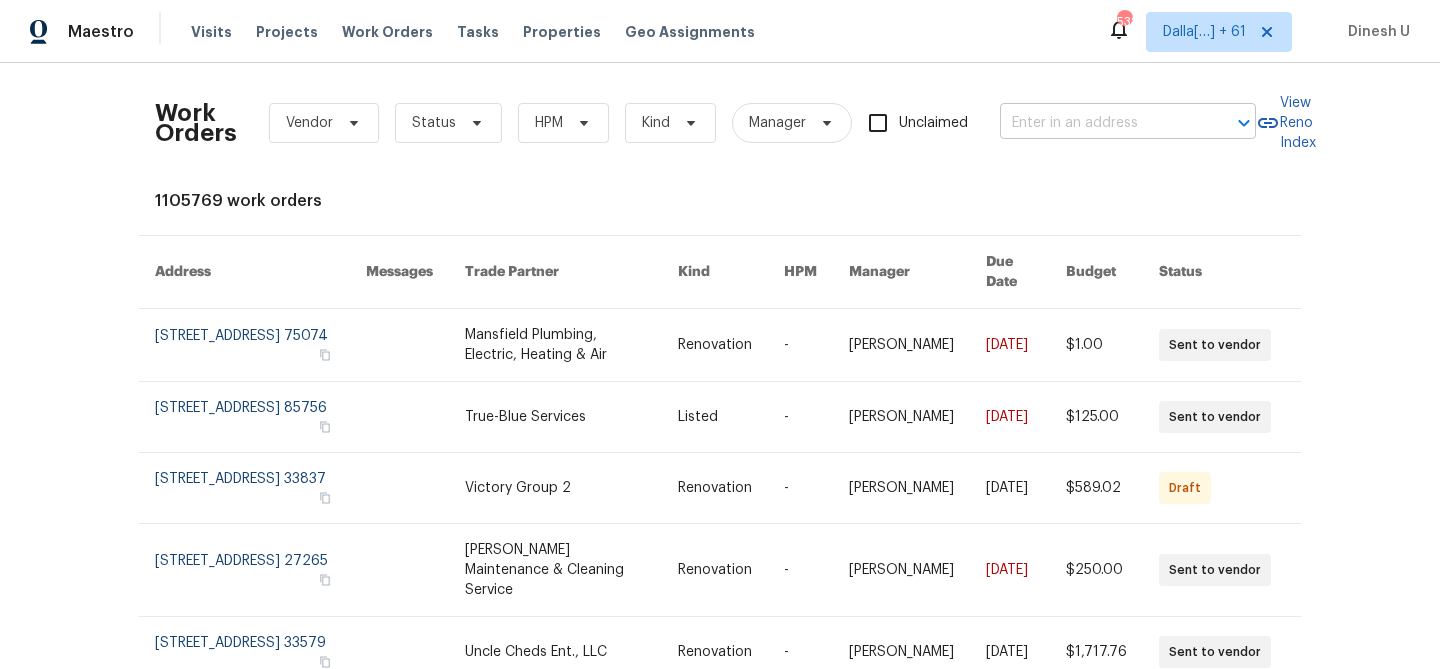 click at bounding box center (1100, 123) 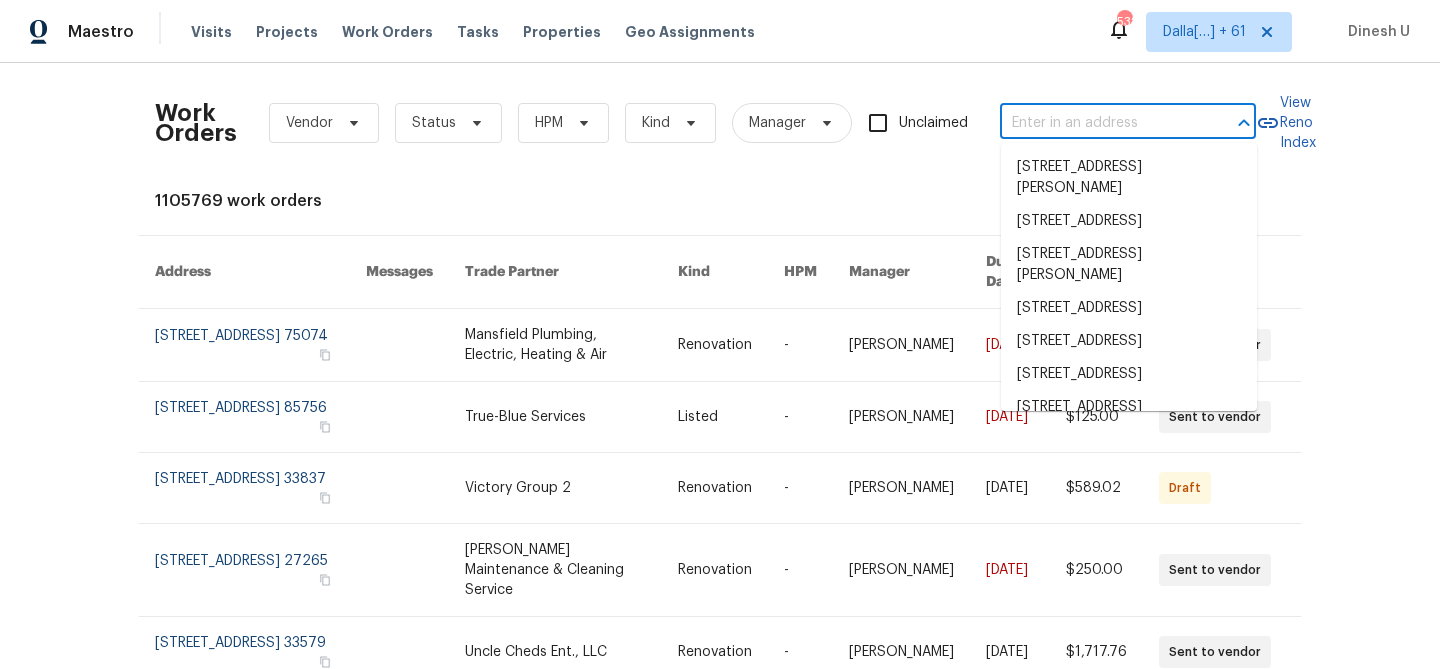 paste on "703 R S Bradley Blvd Clarksville, TN 37042" 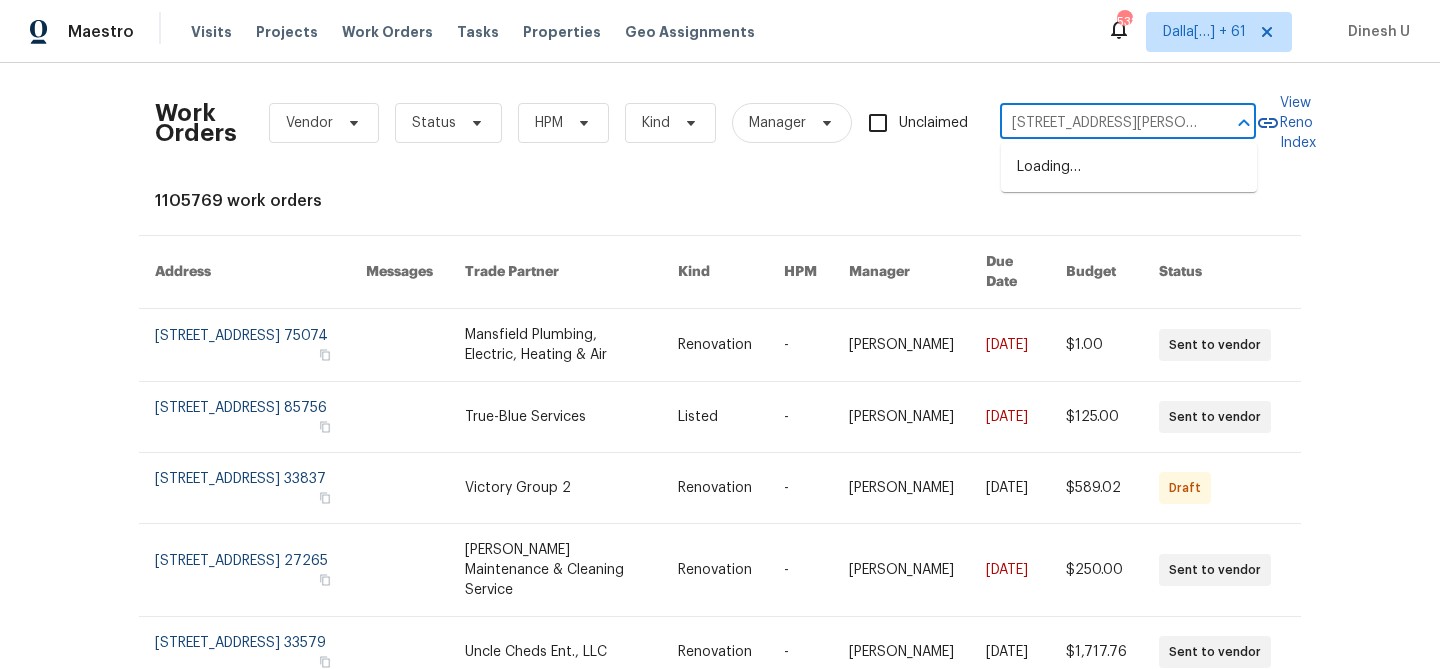scroll, scrollTop: 0, scrollLeft: 87, axis: horizontal 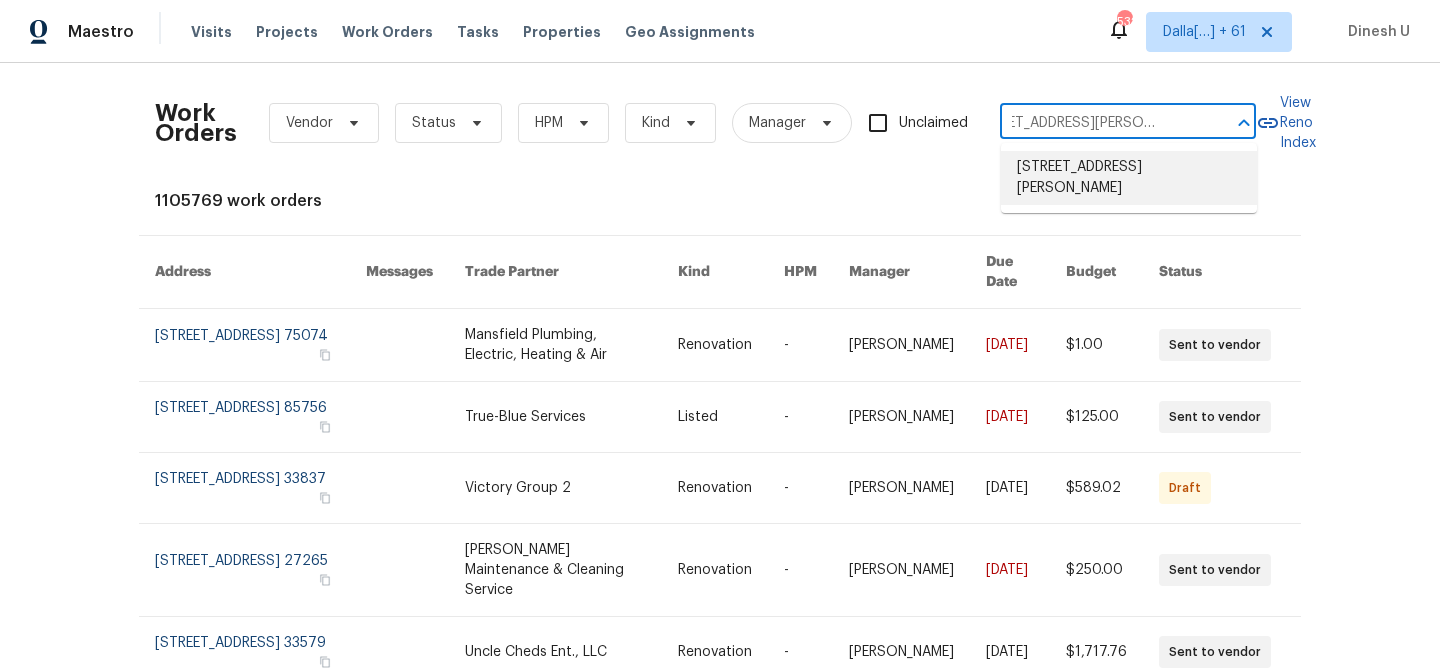 click on "703 R S Bradley Blvd, Clarksville, TN 37042" at bounding box center (1129, 178) 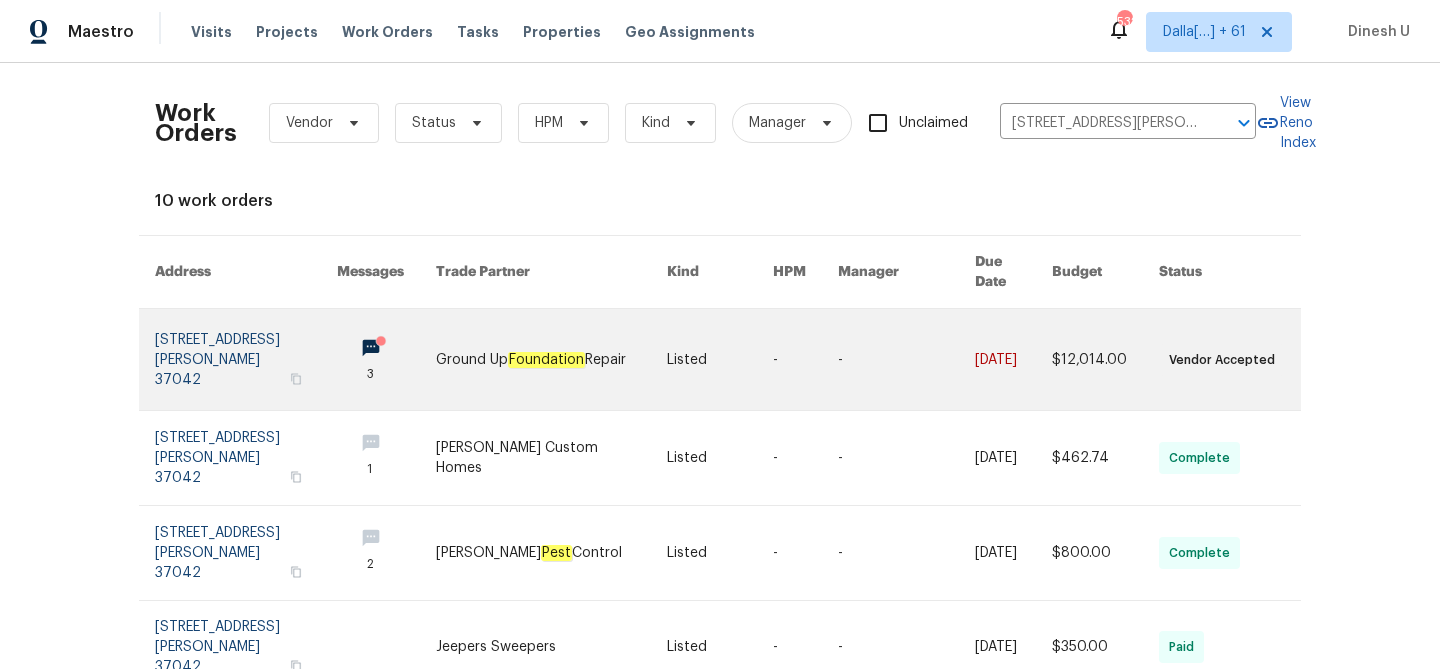 click at bounding box center (246, 359) 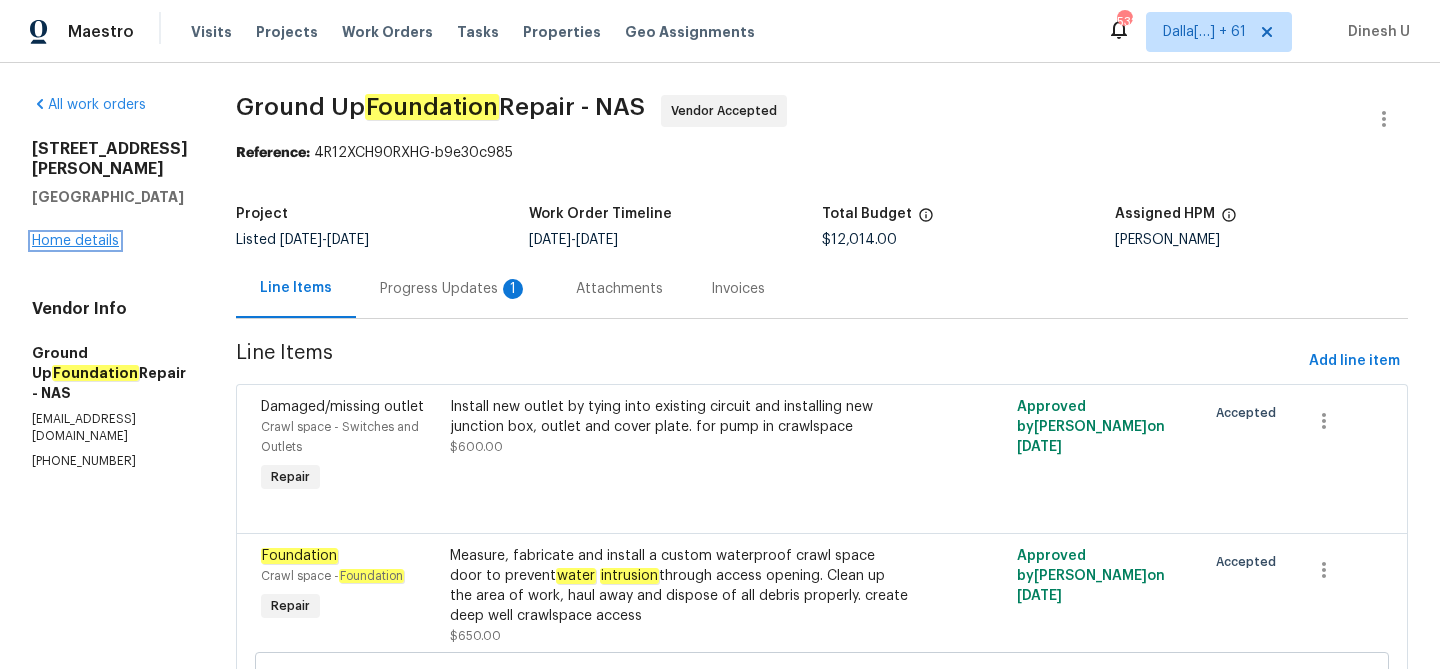 click on "Home details" at bounding box center [75, 241] 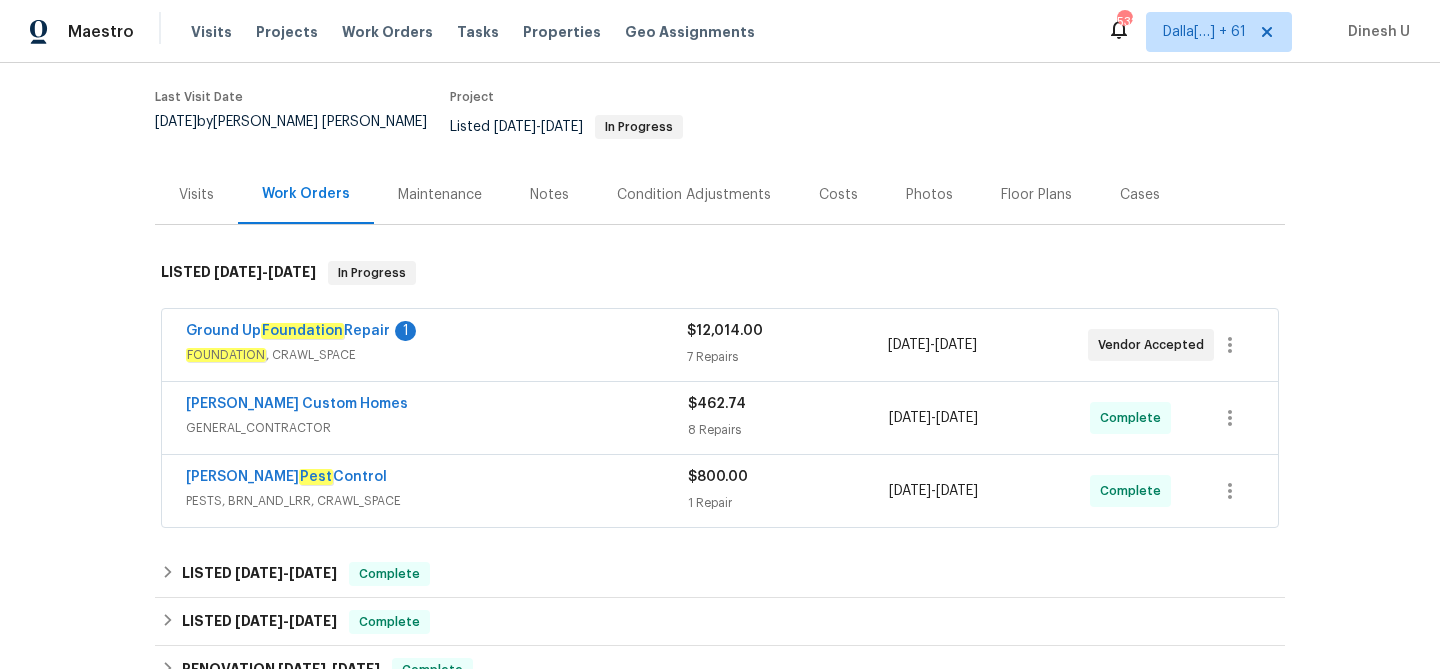 scroll, scrollTop: 153, scrollLeft: 0, axis: vertical 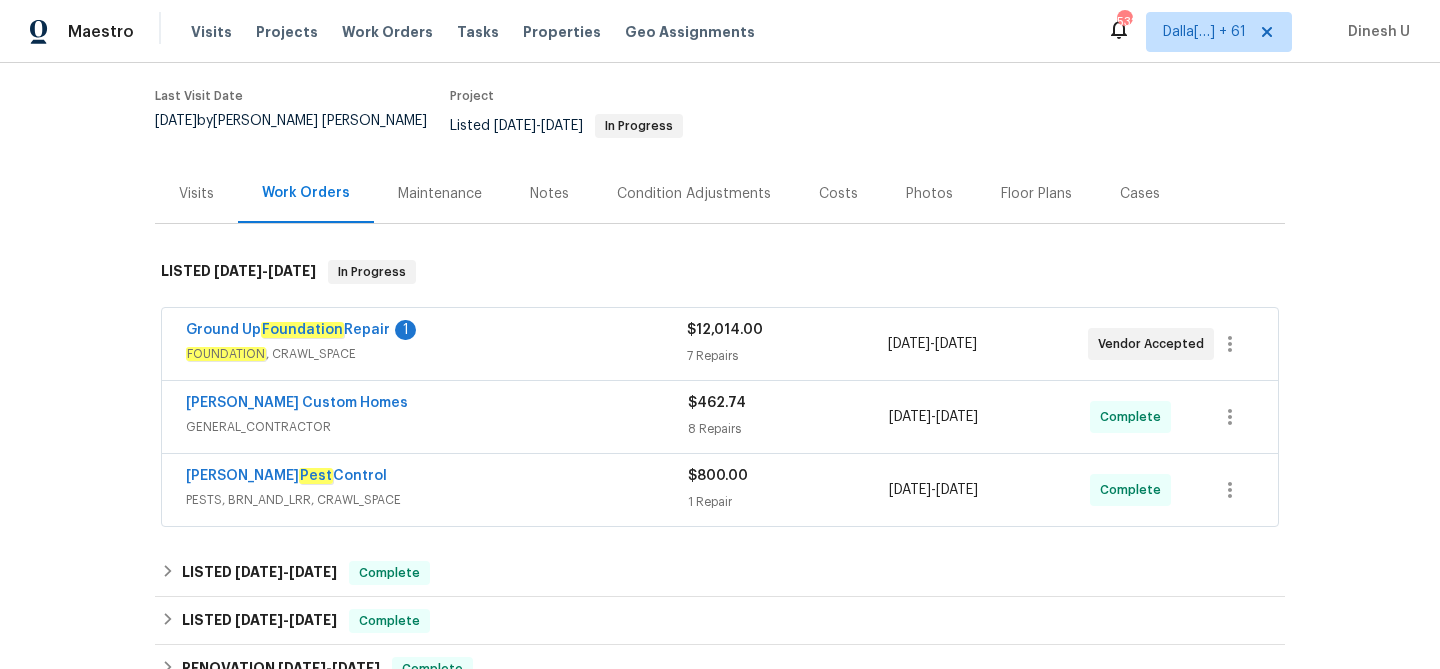 click on "7 Repairs" at bounding box center (787, 356) 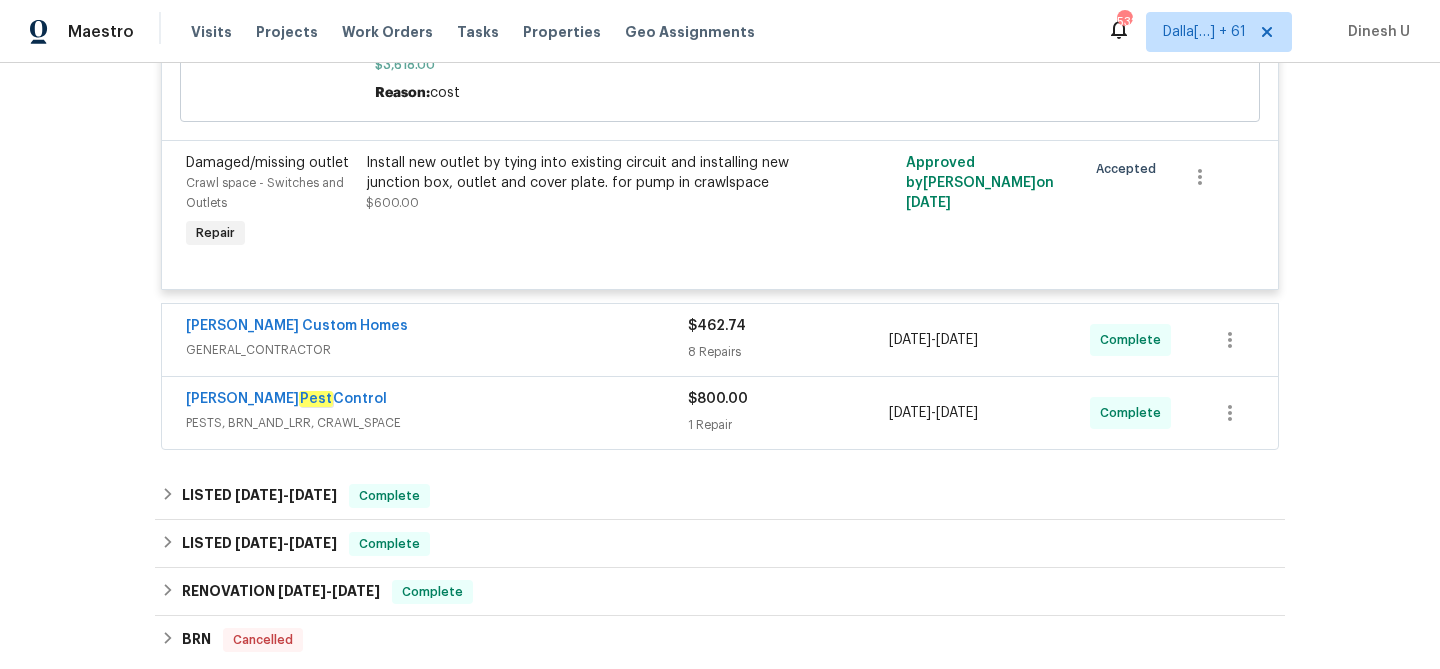 scroll, scrollTop: 1734, scrollLeft: 0, axis: vertical 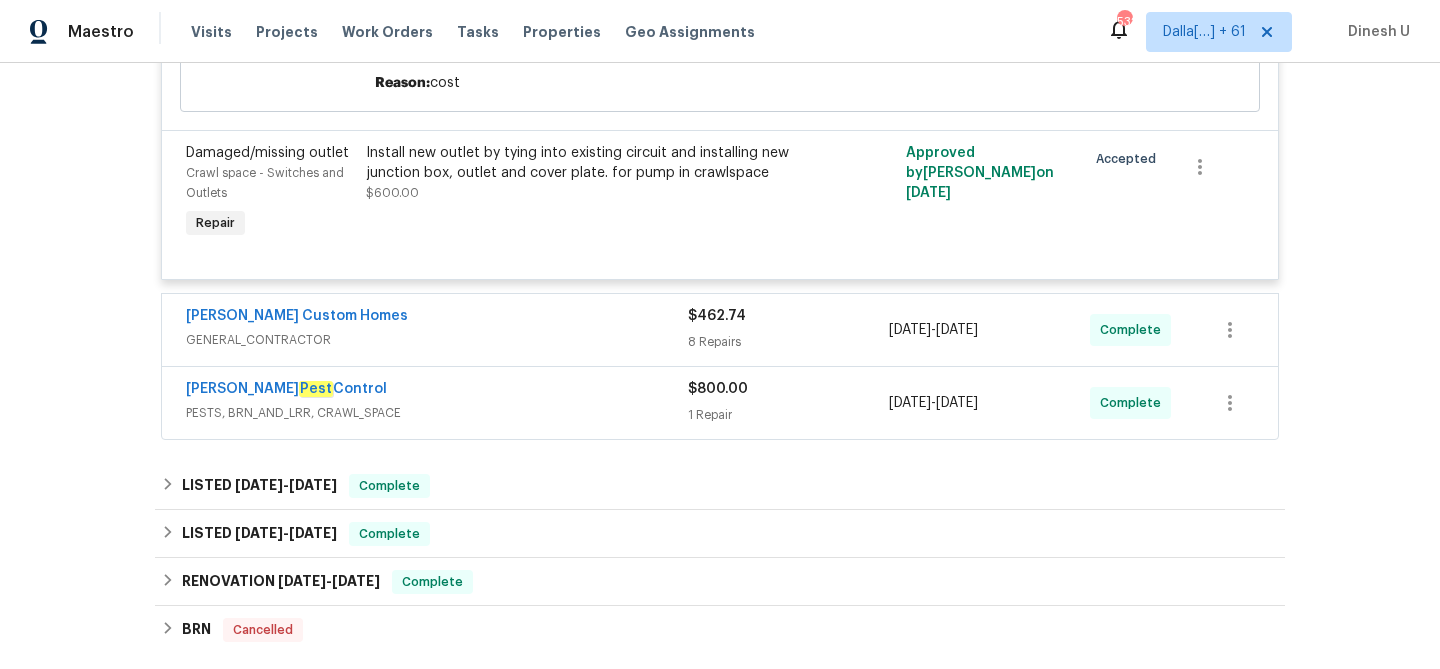 click on "$462.74 8 Repairs" at bounding box center (788, 330) 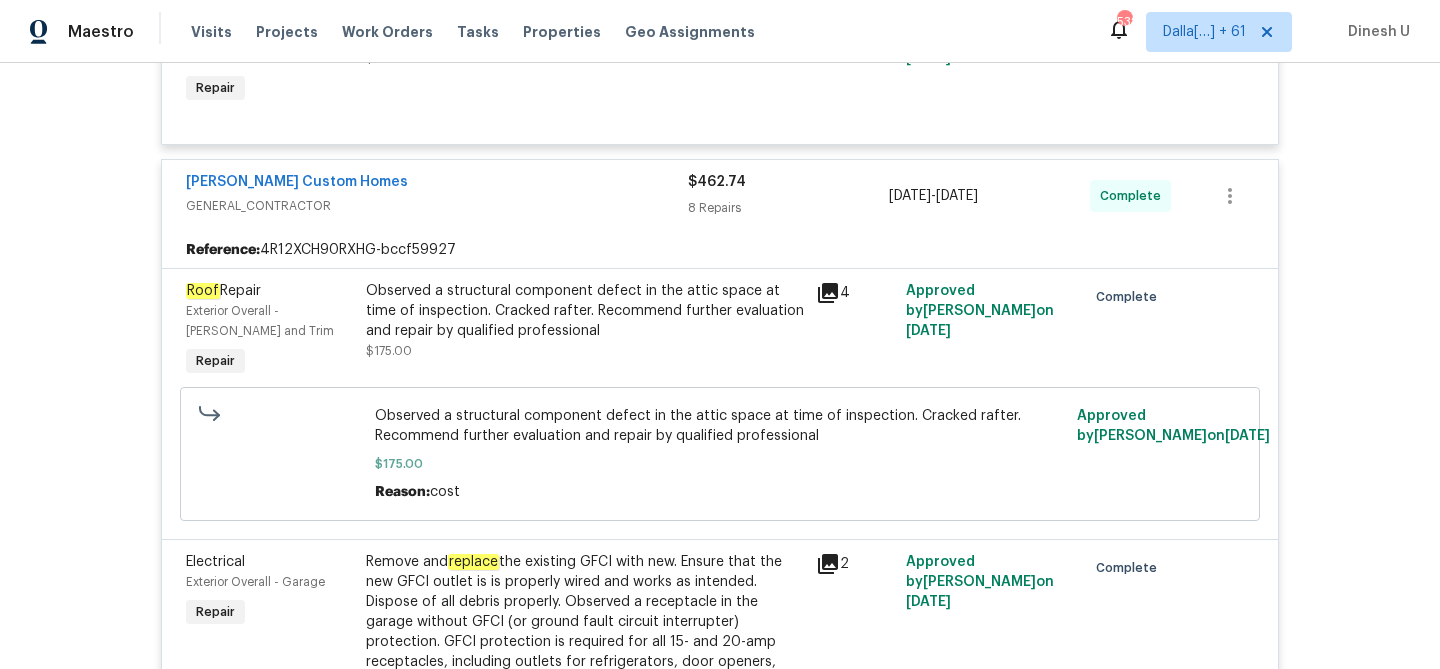 scroll, scrollTop: 1867, scrollLeft: 0, axis: vertical 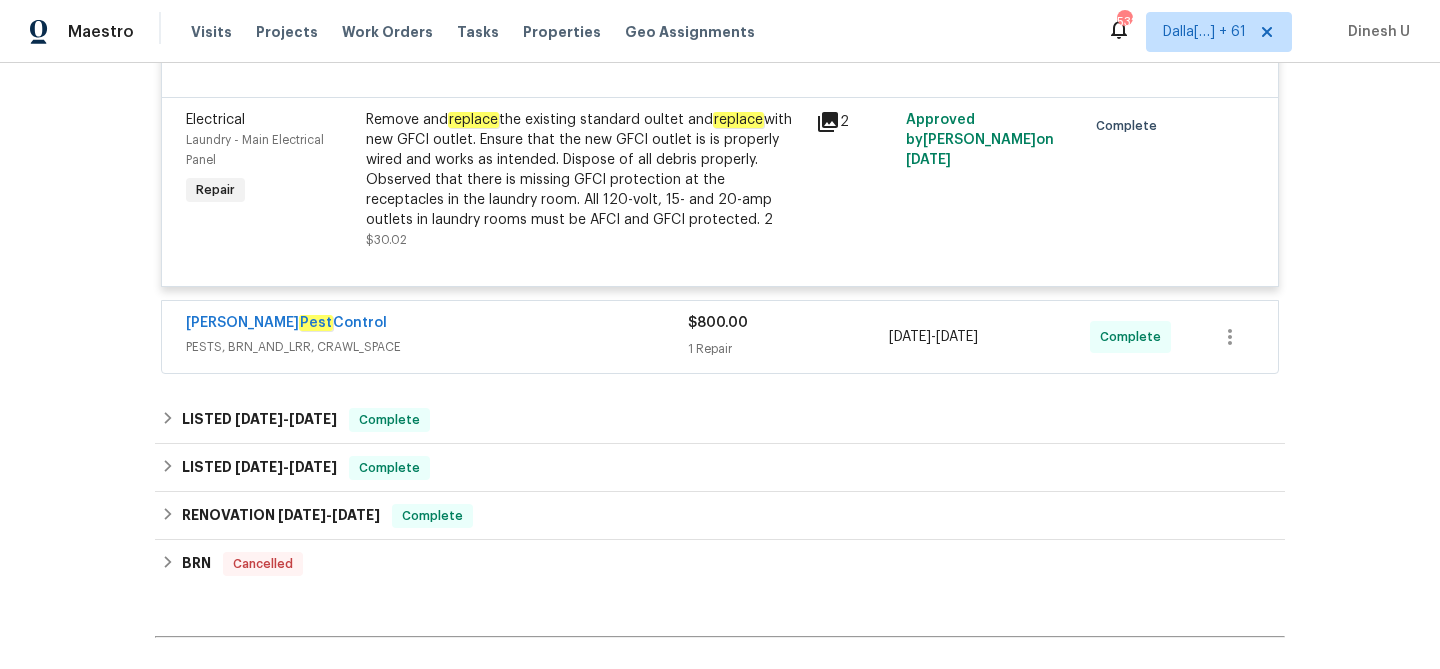 click on "1 Repair" at bounding box center (788, 349) 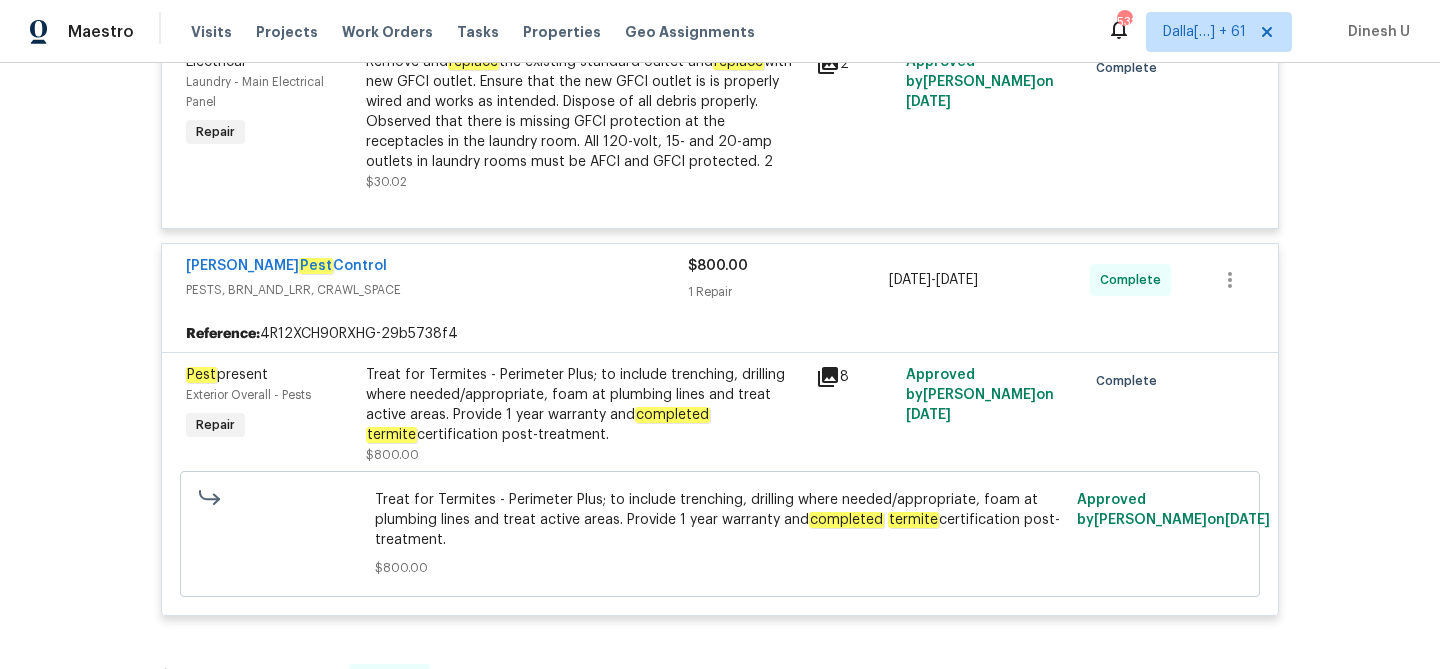 scroll, scrollTop: 3530, scrollLeft: 0, axis: vertical 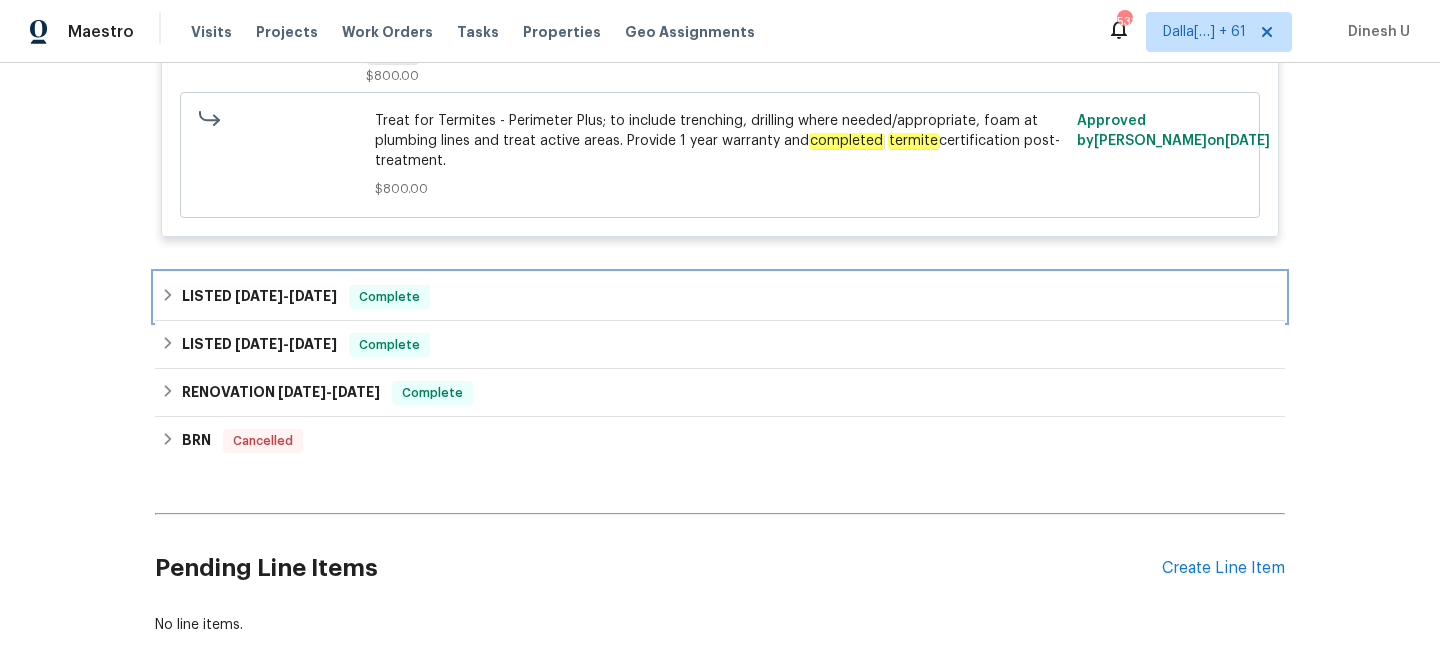 click on "LISTED   5/8/25  -  5/14/25 Complete" at bounding box center [720, 297] 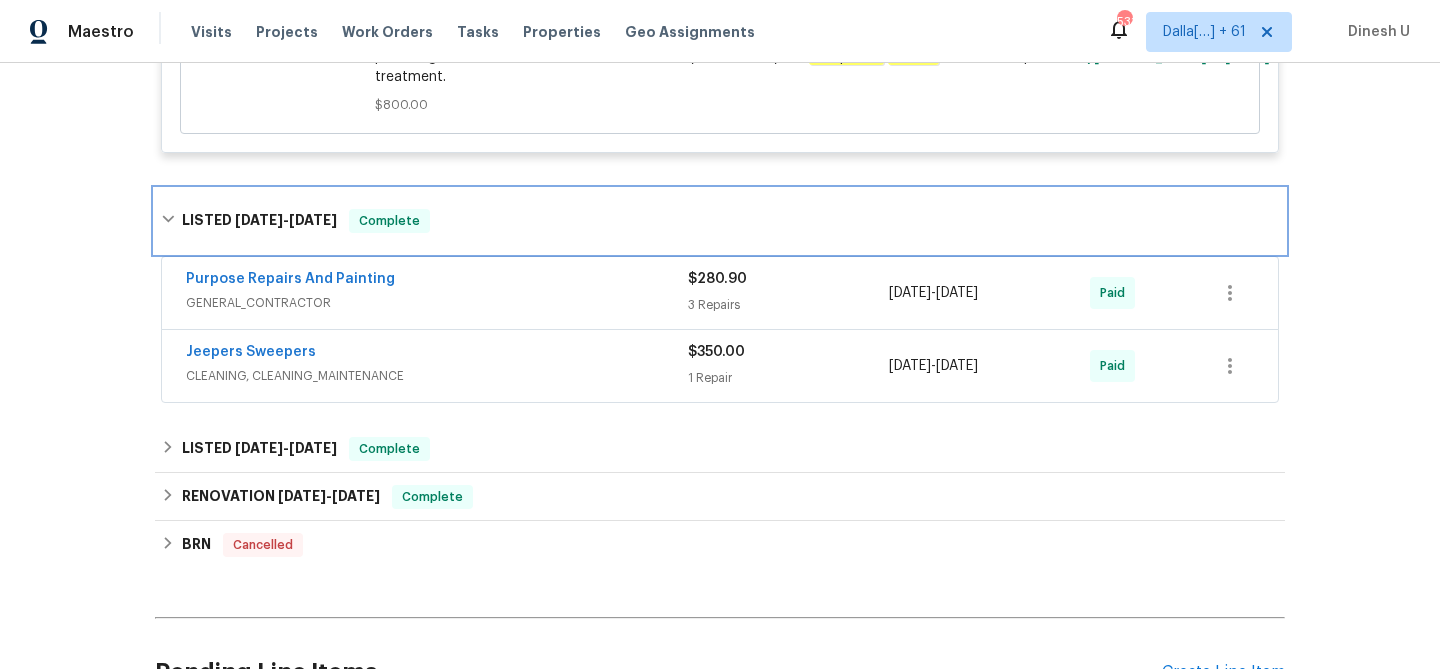 scroll, scrollTop: 4085, scrollLeft: 0, axis: vertical 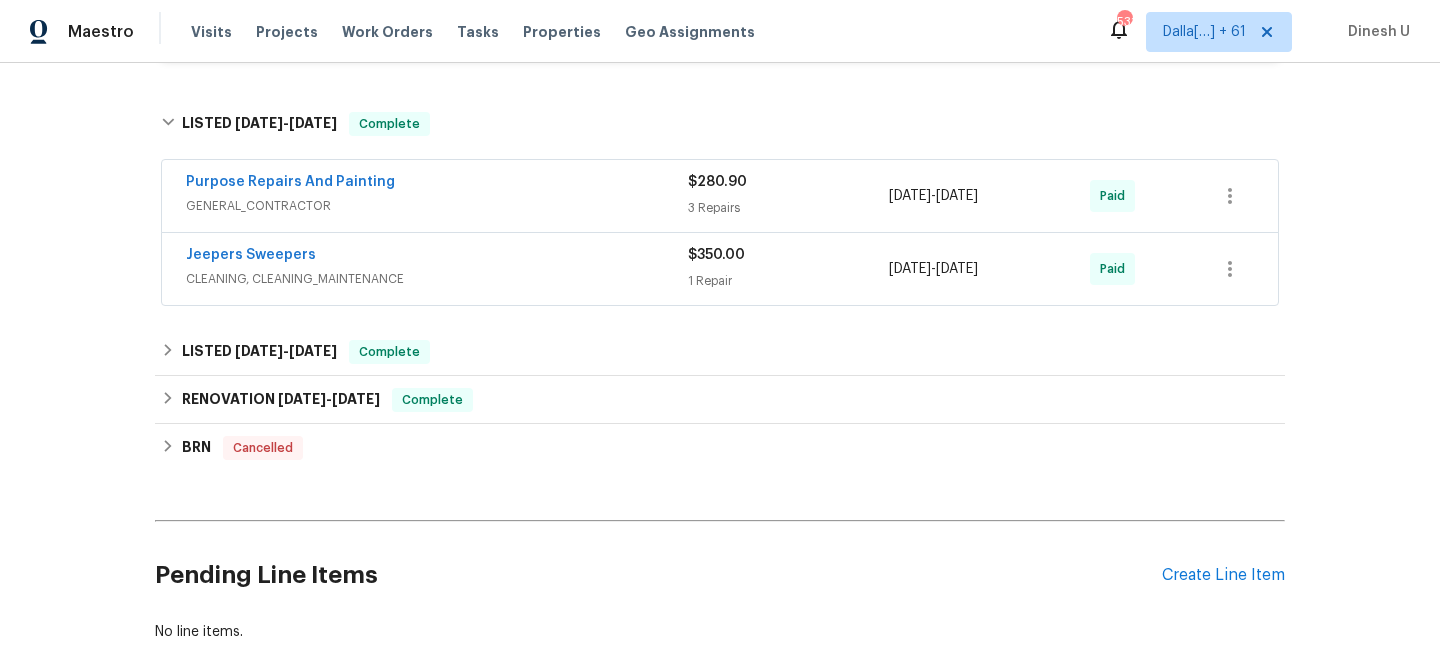 click on "3 Repairs" at bounding box center [788, 208] 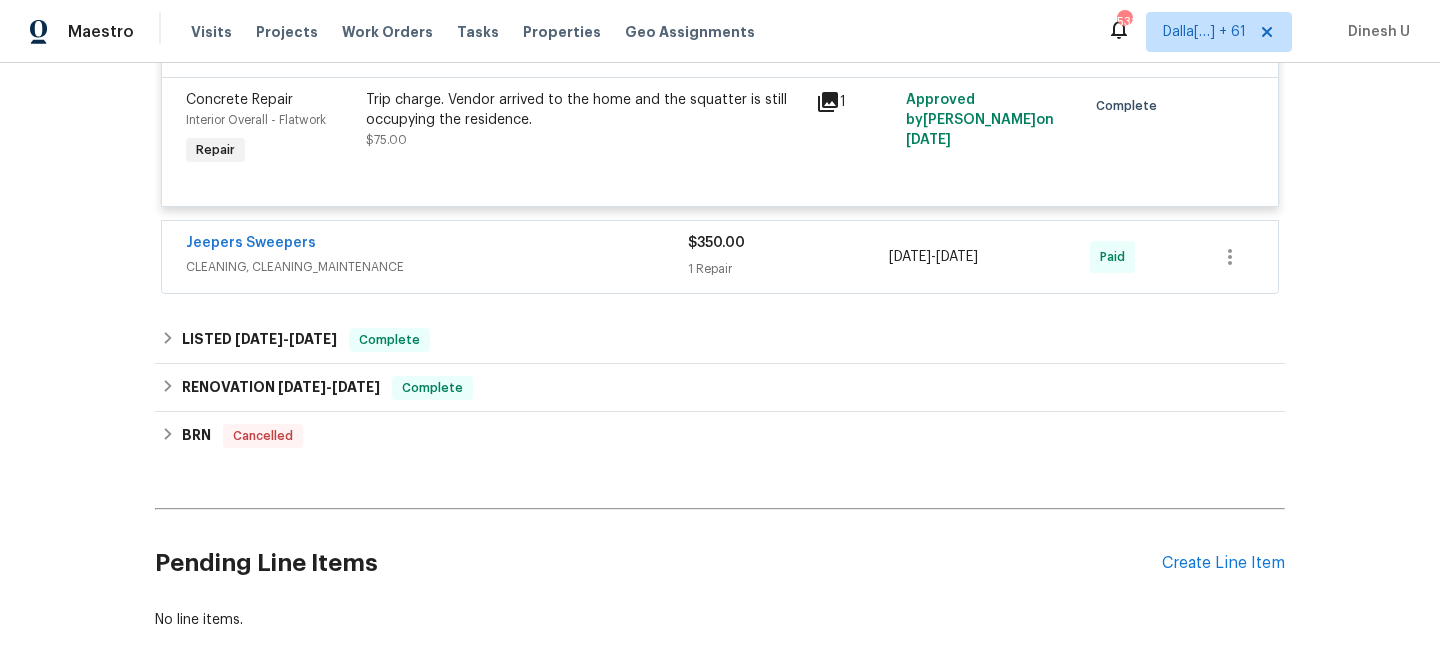 scroll, scrollTop: 4741, scrollLeft: 0, axis: vertical 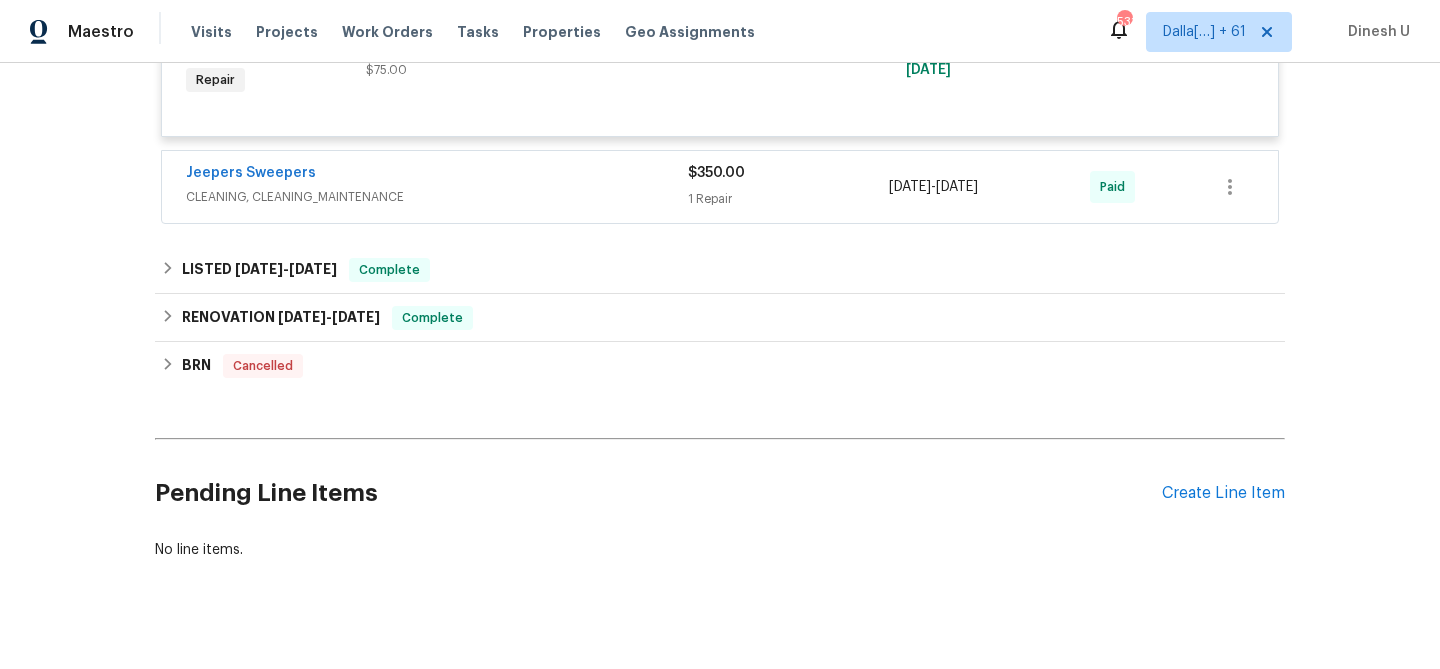 click on "$350.00" at bounding box center (788, 173) 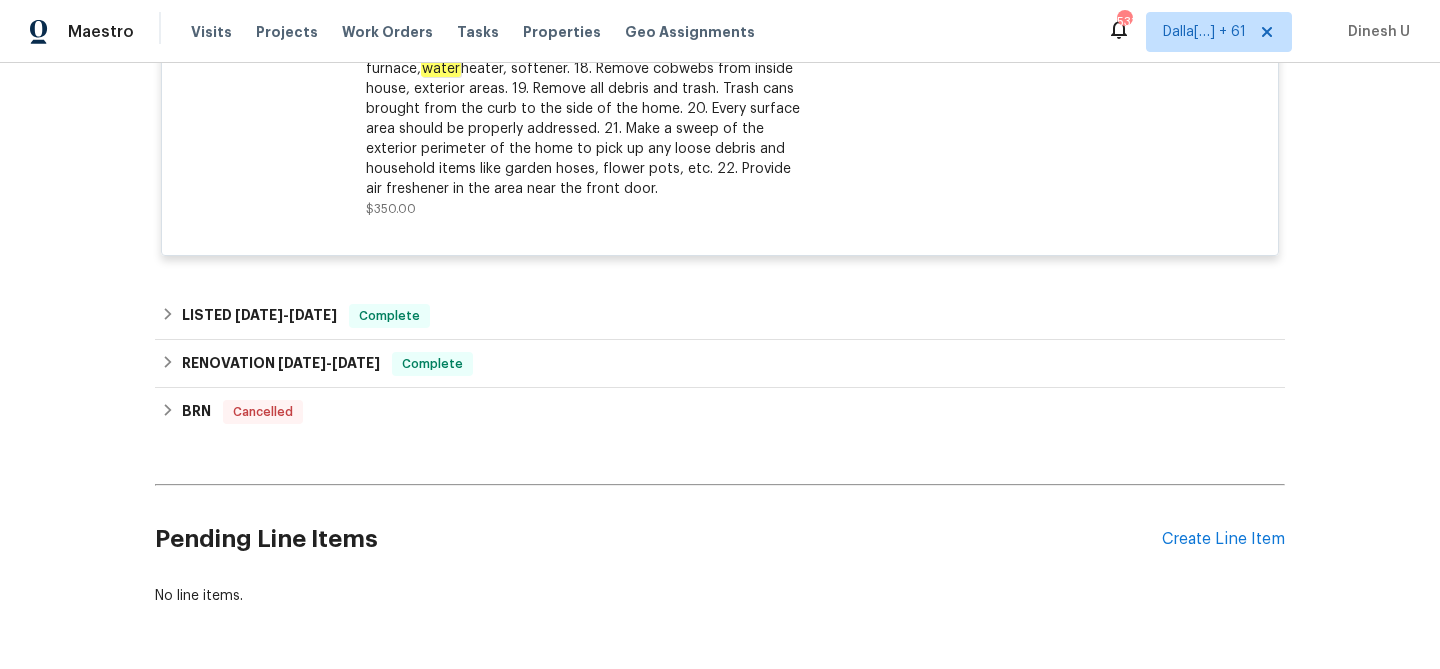 scroll, scrollTop: 5277, scrollLeft: 0, axis: vertical 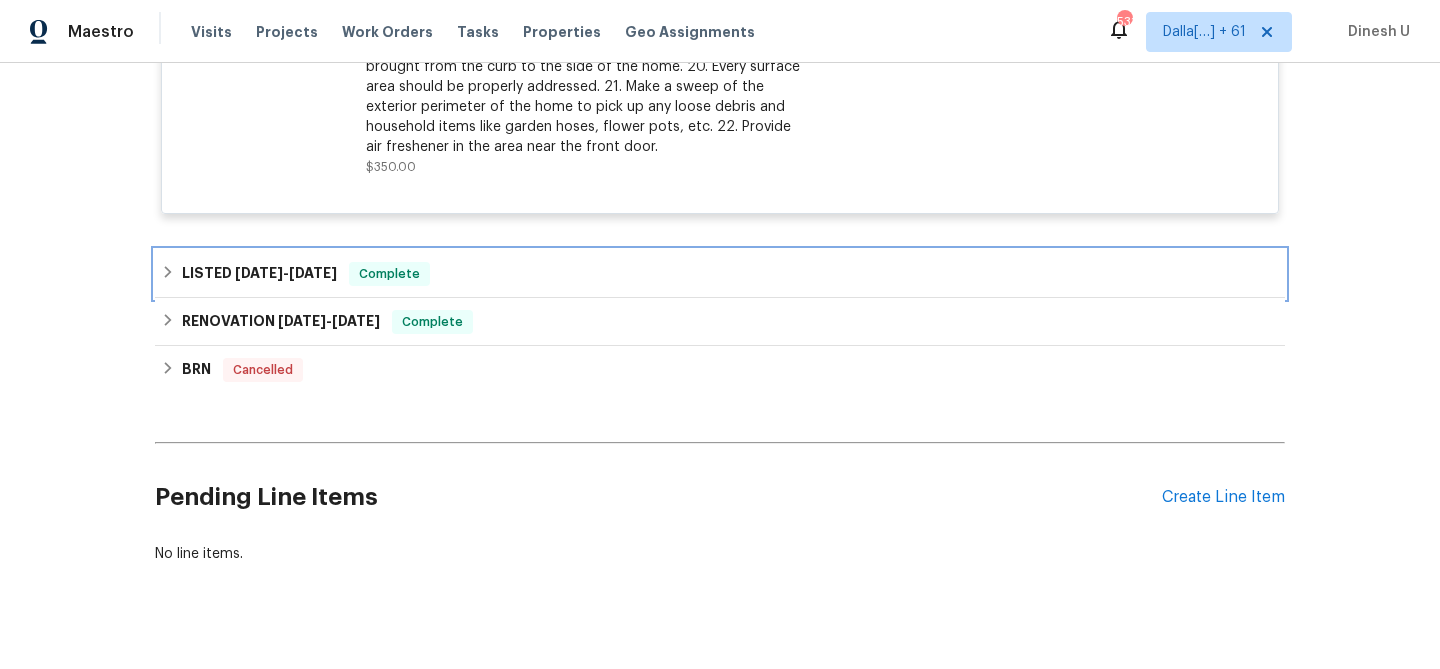 click on "4/1/25  -  4/3/25" at bounding box center [286, 273] 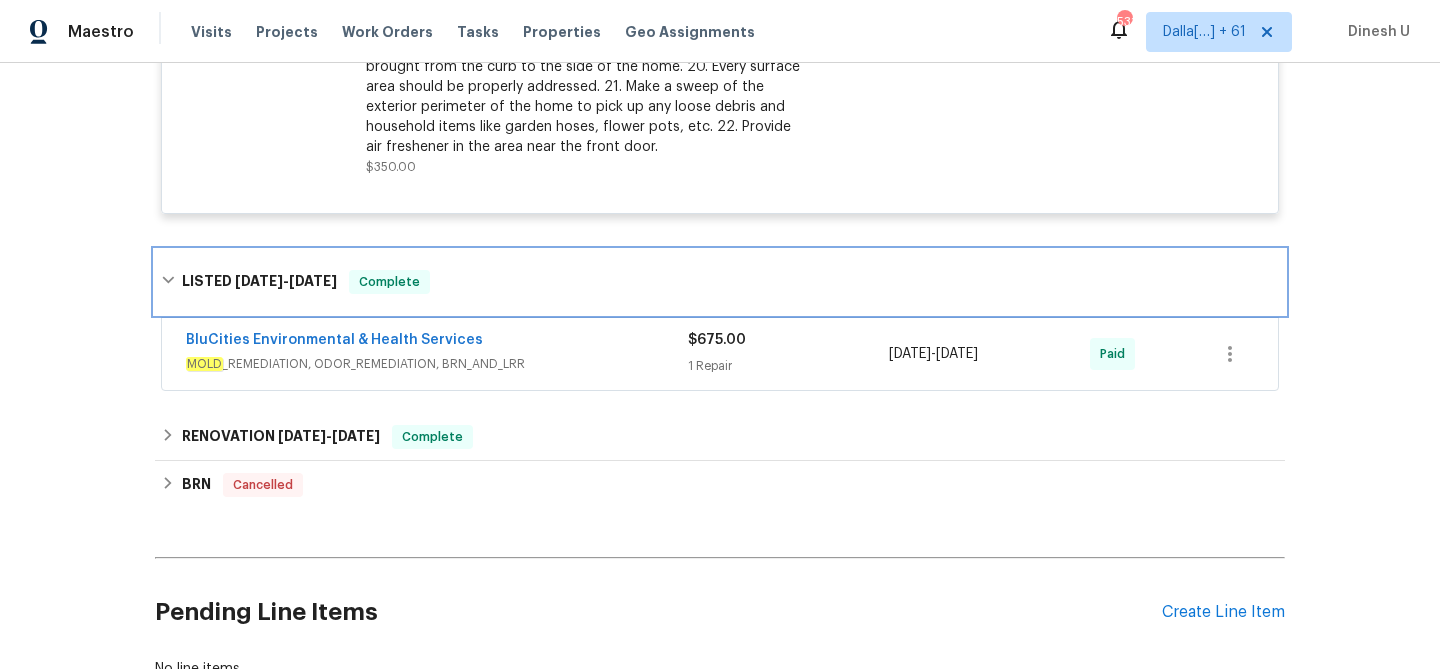 scroll, scrollTop: 5396, scrollLeft: 0, axis: vertical 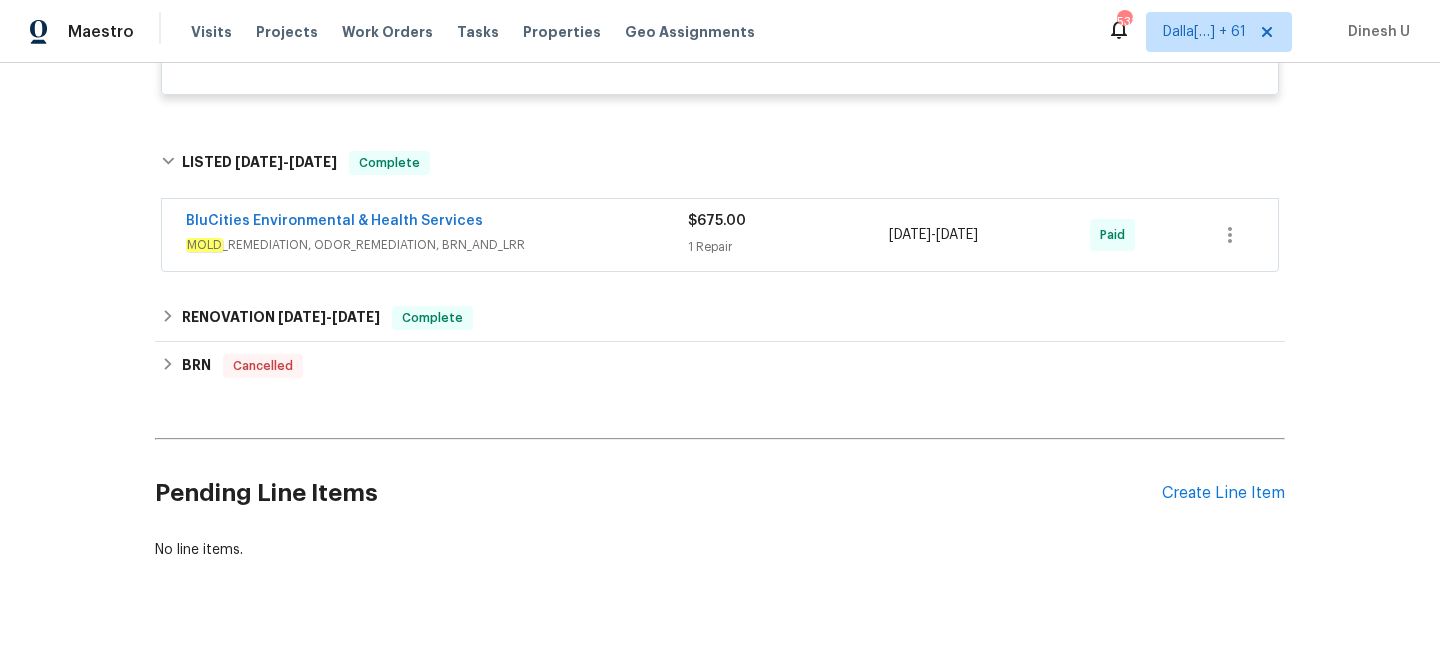 click on "$675.00 1 Repair" at bounding box center [788, 235] 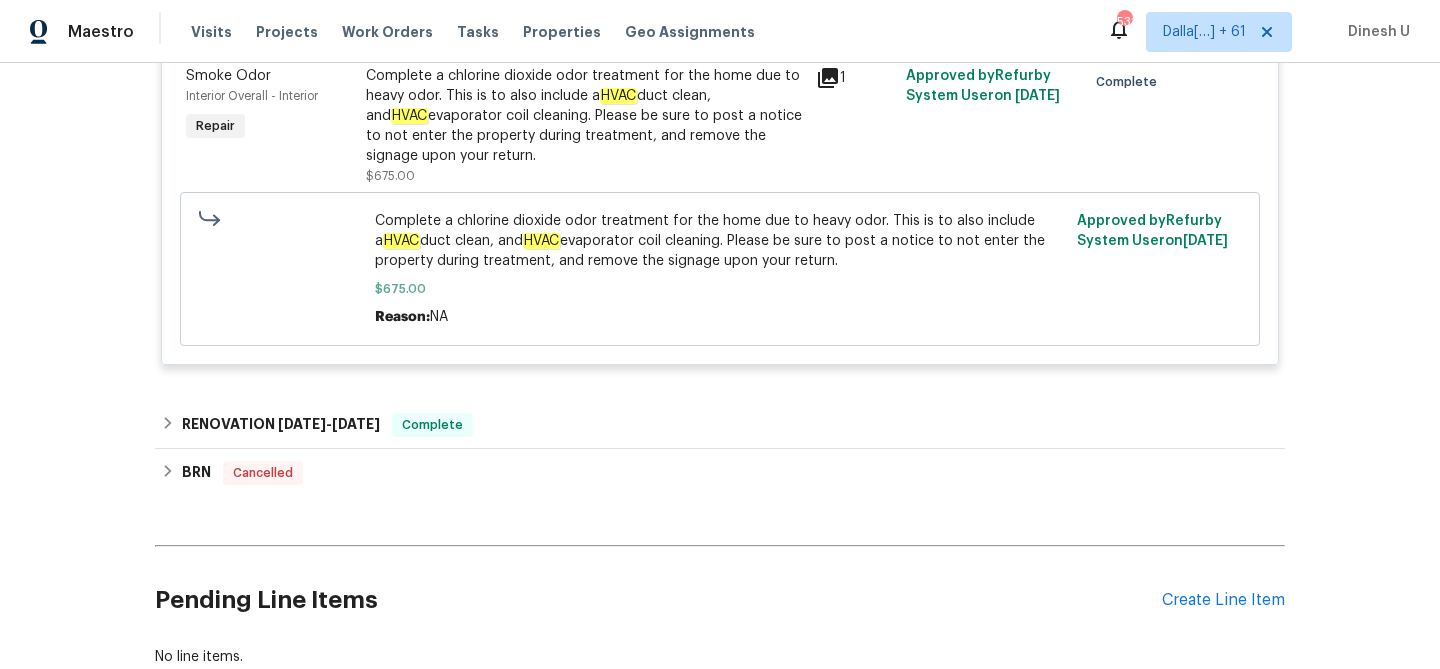 scroll, scrollTop: 5707, scrollLeft: 0, axis: vertical 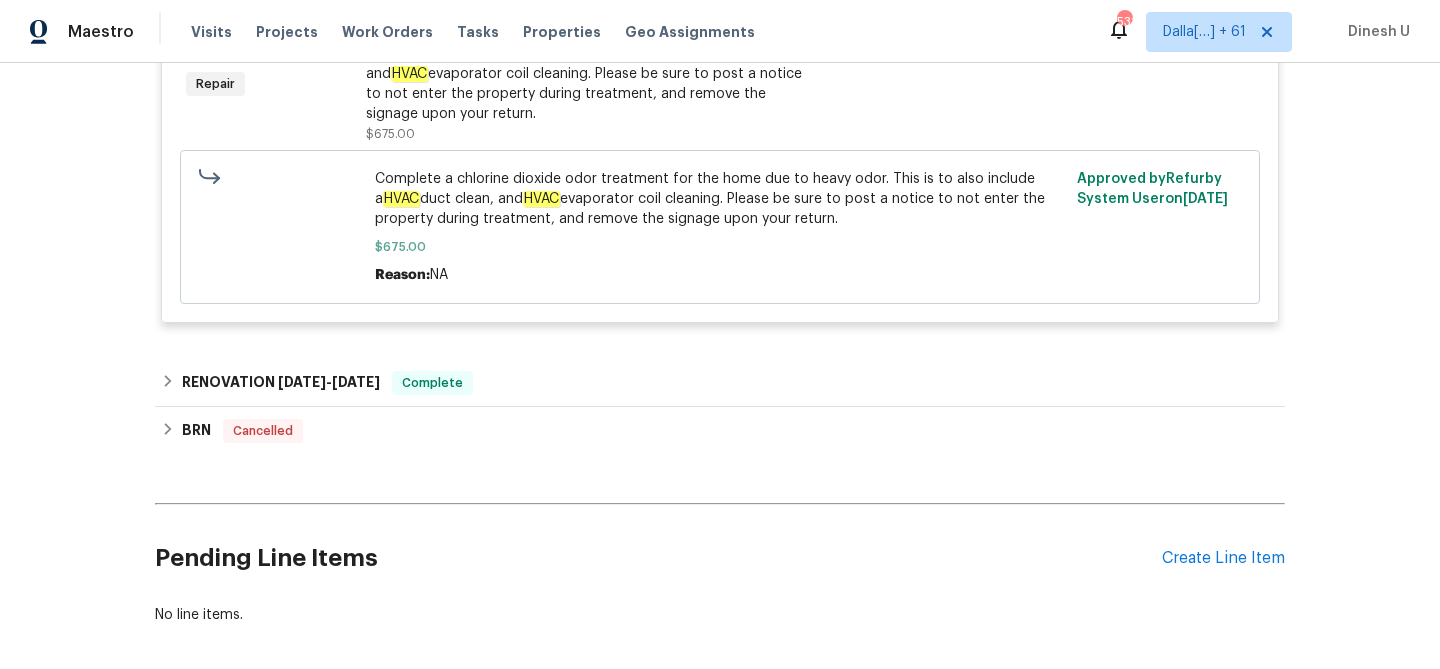click 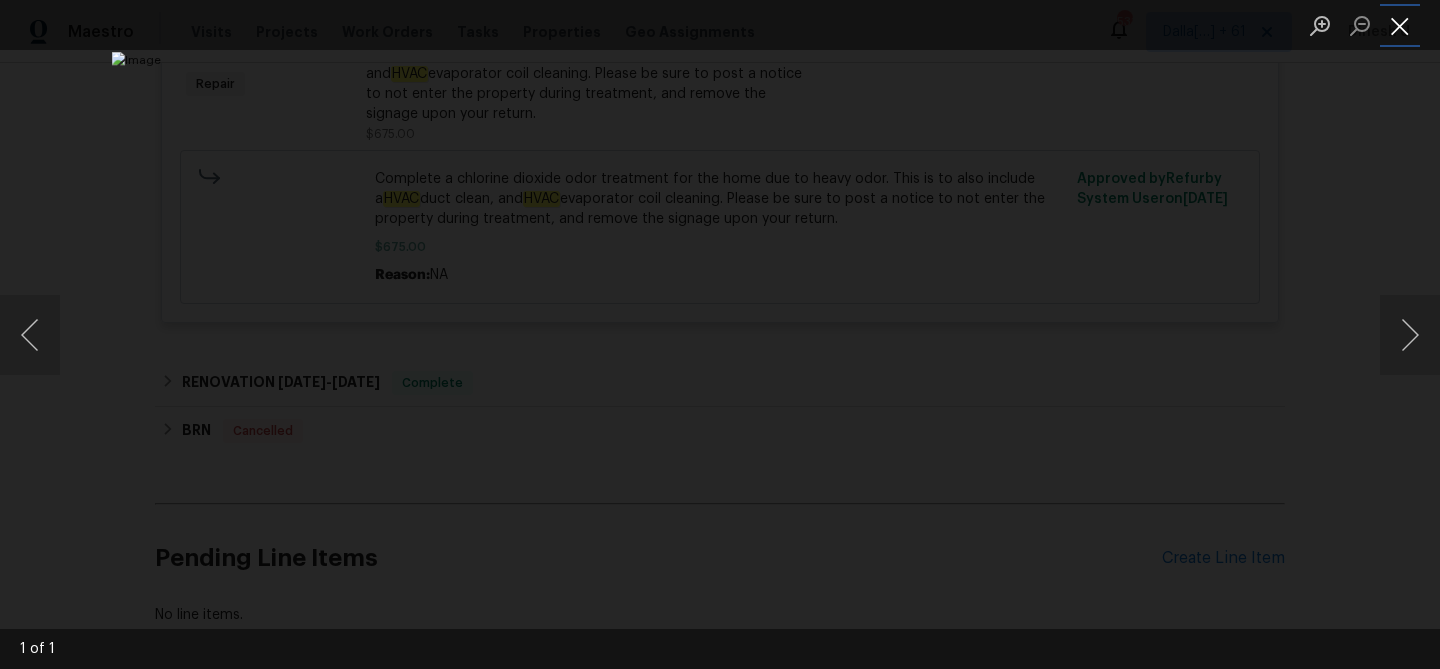 click at bounding box center [1400, 25] 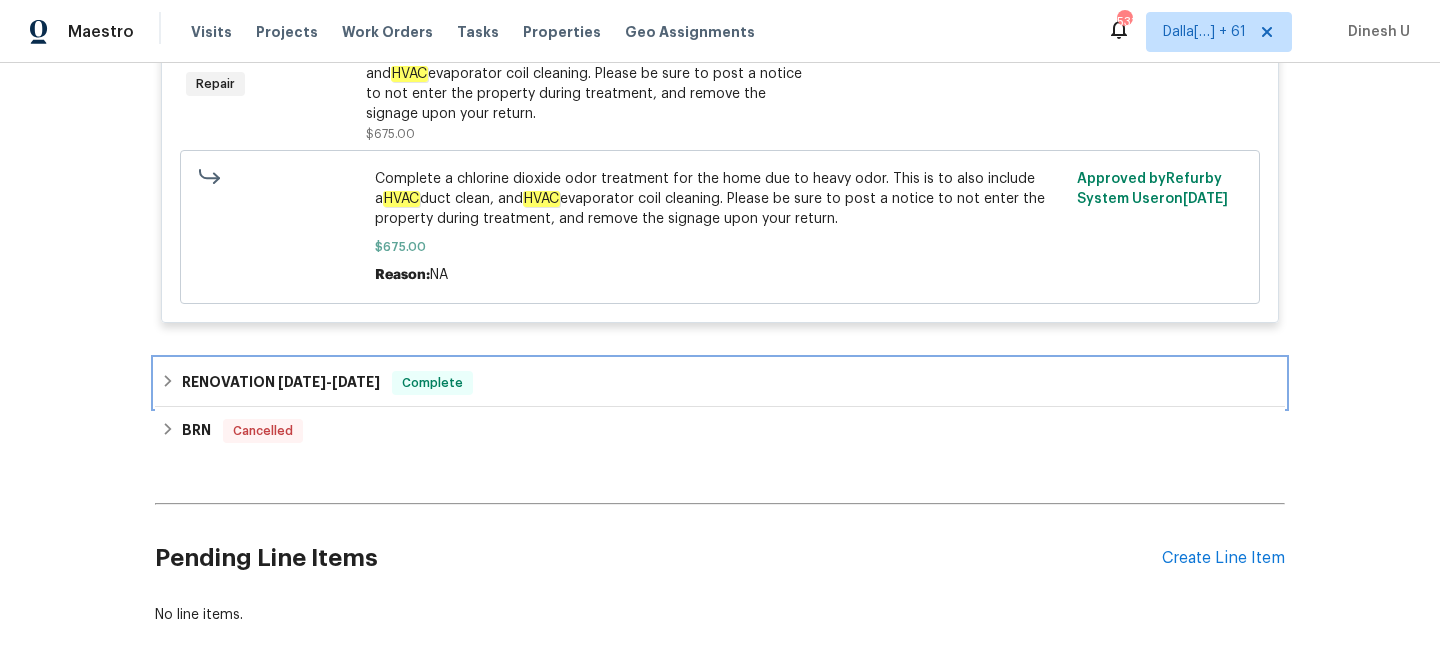 click on "3/7/25" at bounding box center (356, 382) 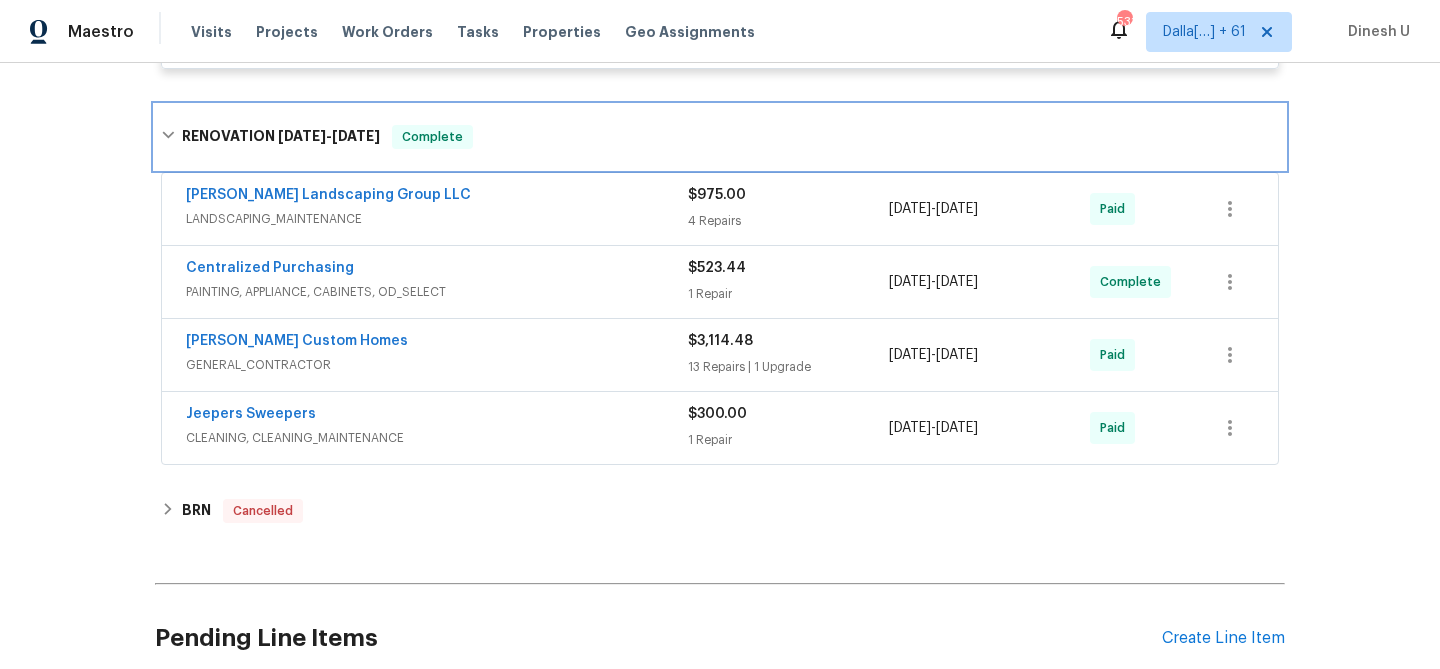 scroll, scrollTop: 5982, scrollLeft: 0, axis: vertical 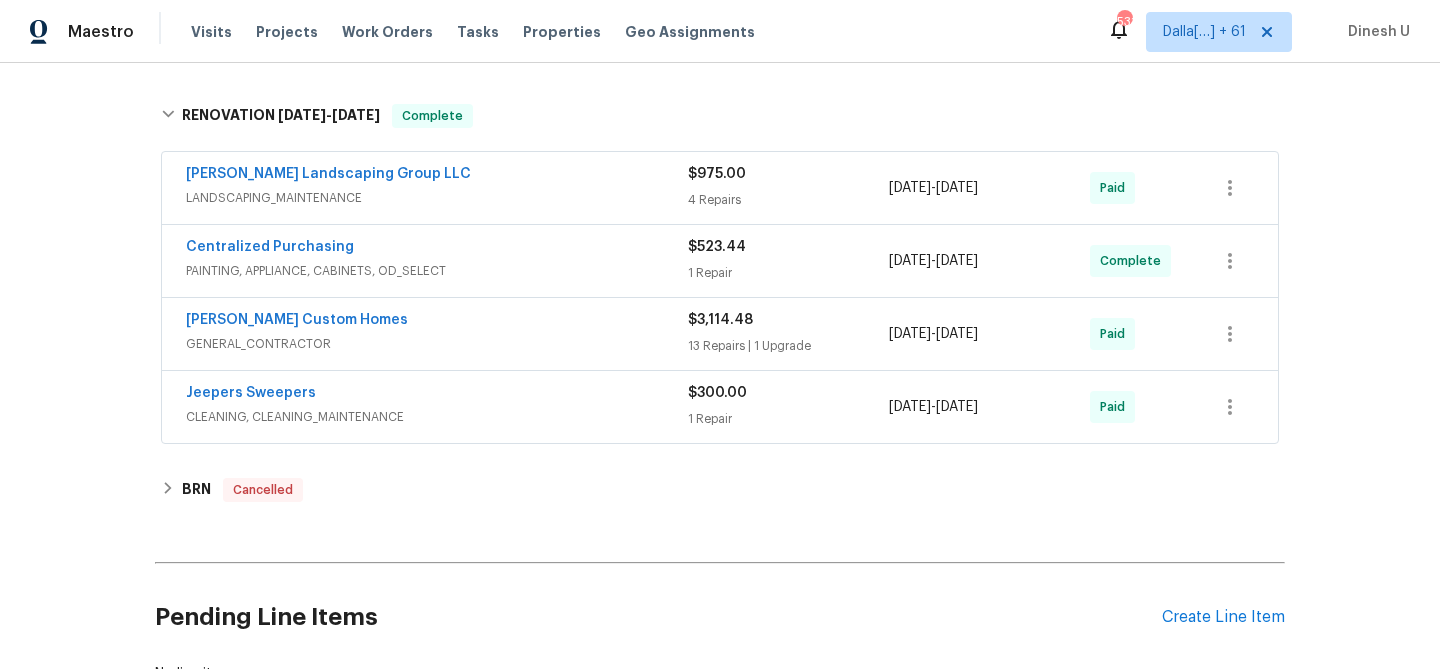 click on "4 Repairs" at bounding box center [788, 200] 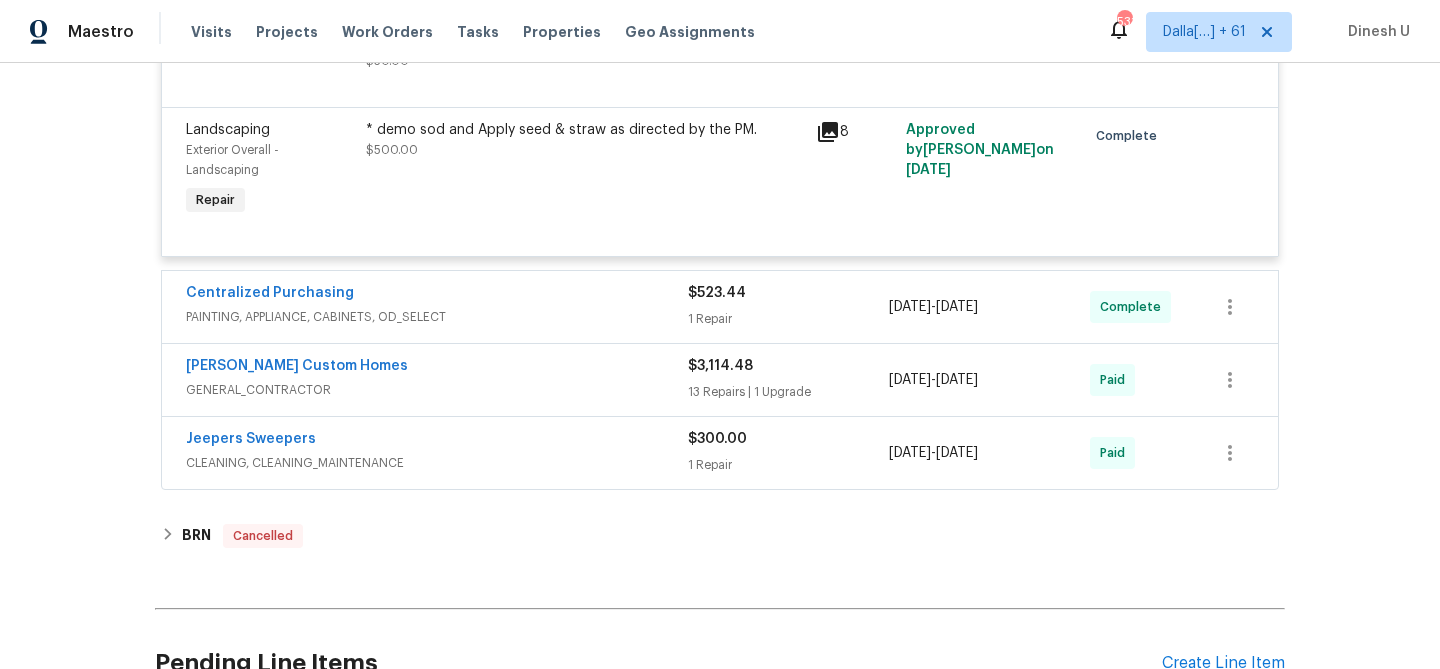 scroll, scrollTop: 6642, scrollLeft: 0, axis: vertical 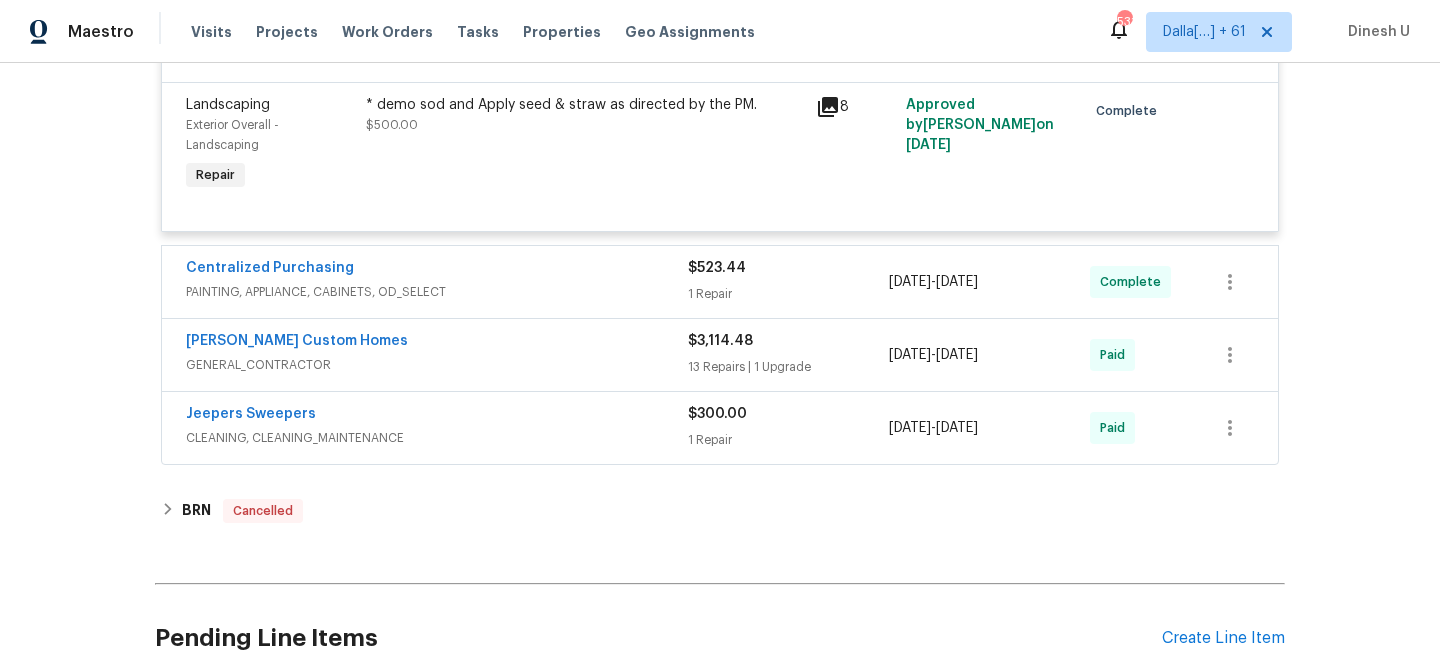 click on "1 Repair" at bounding box center [788, 294] 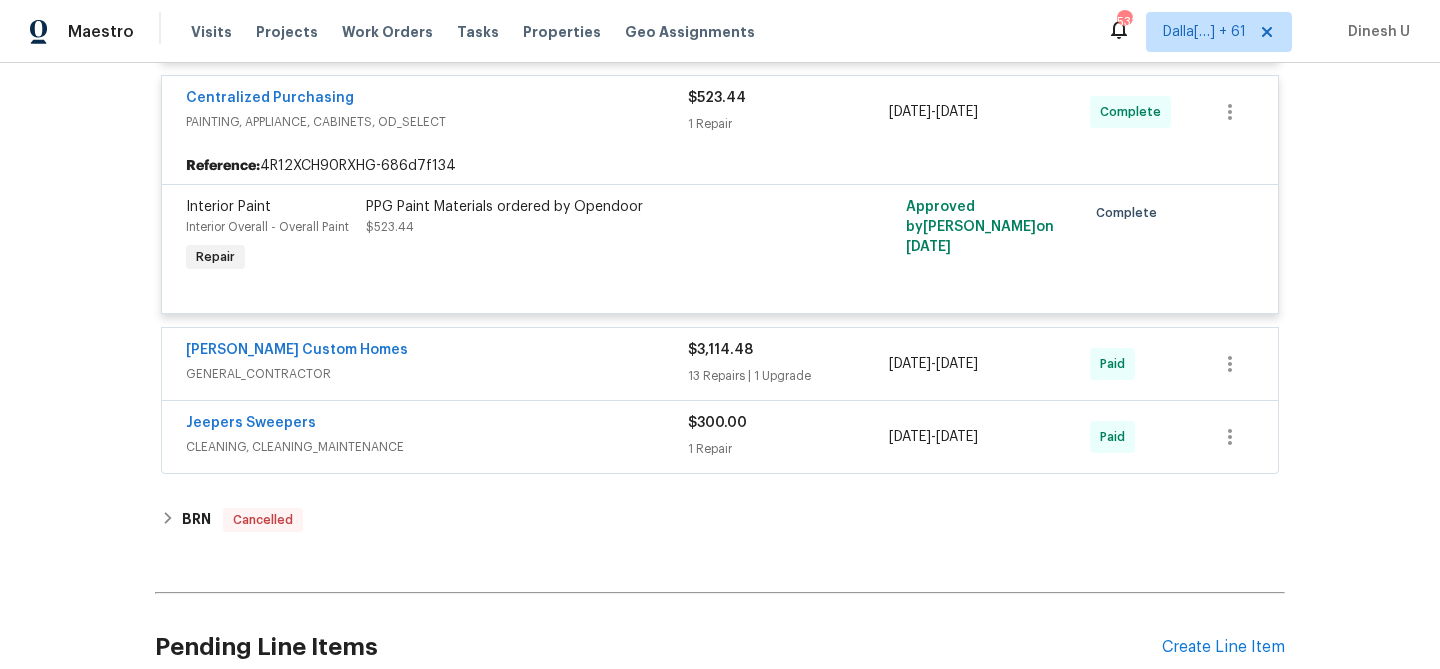 scroll, scrollTop: 6905, scrollLeft: 0, axis: vertical 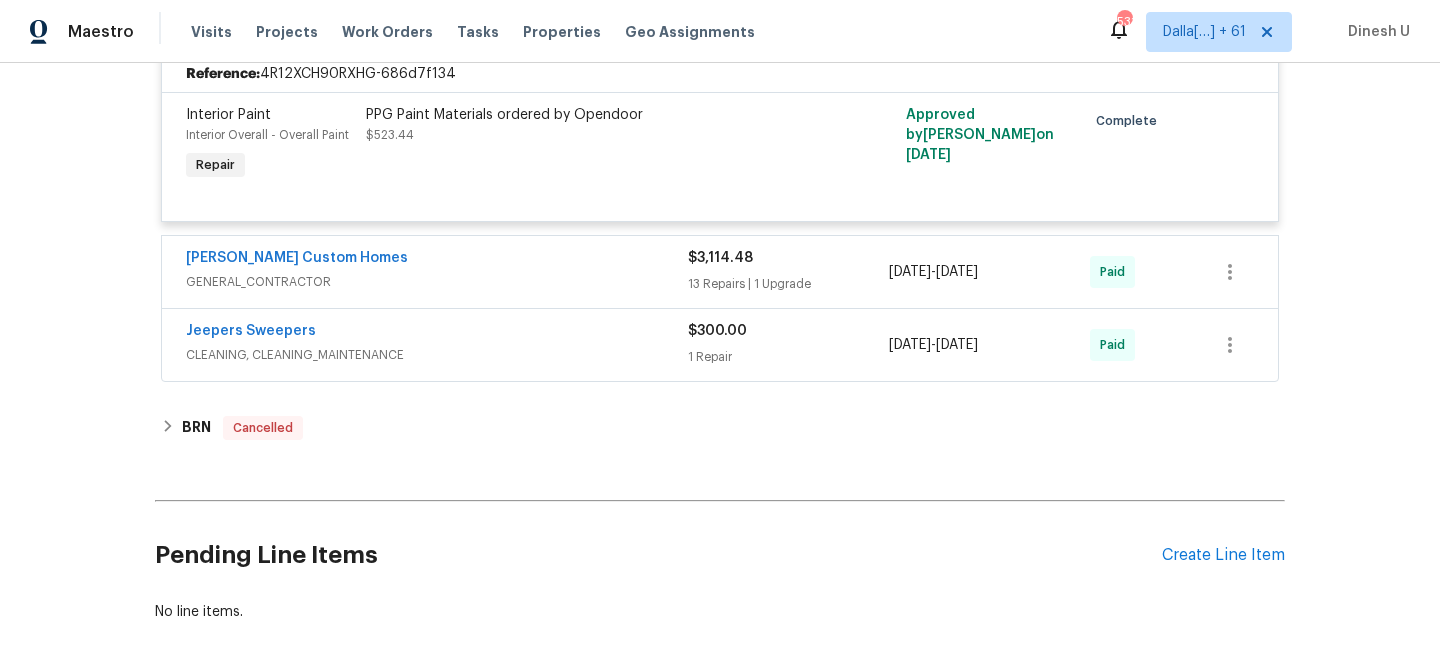 click on "13 Repairs | 1 Upgrade" at bounding box center [788, 284] 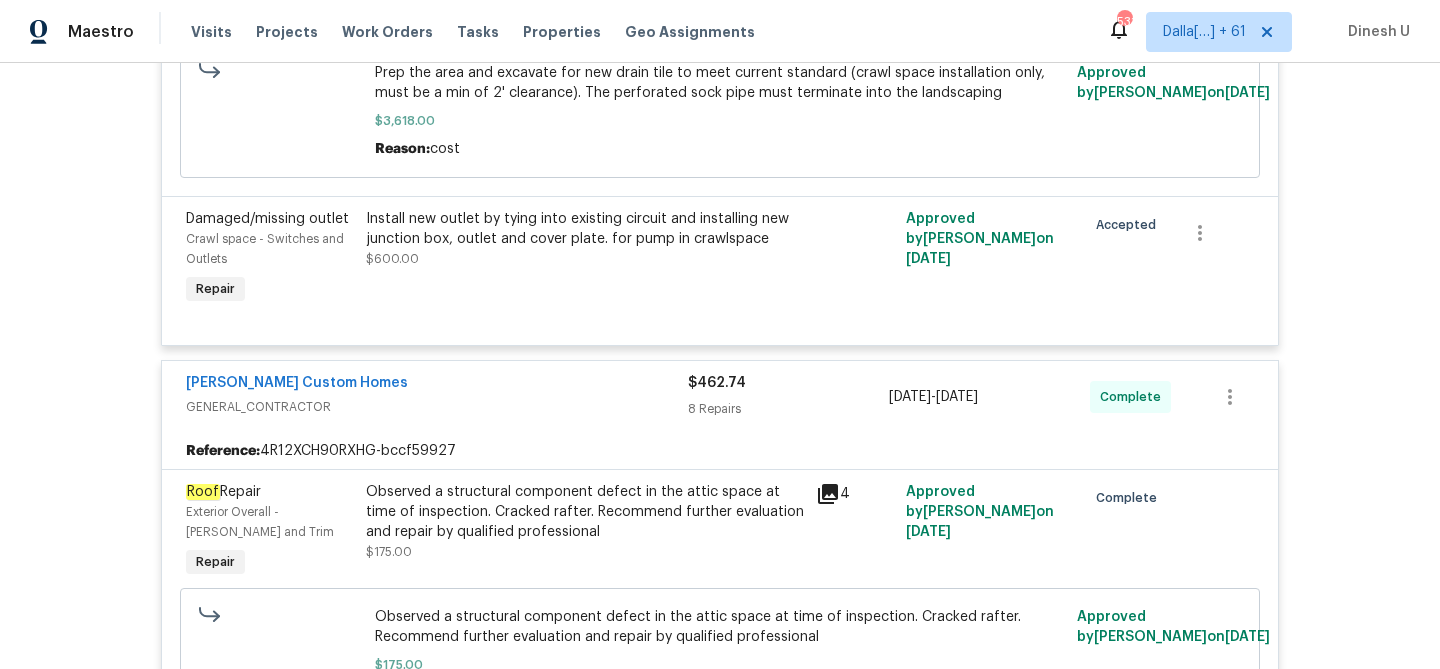 scroll, scrollTop: 5437, scrollLeft: 0, axis: vertical 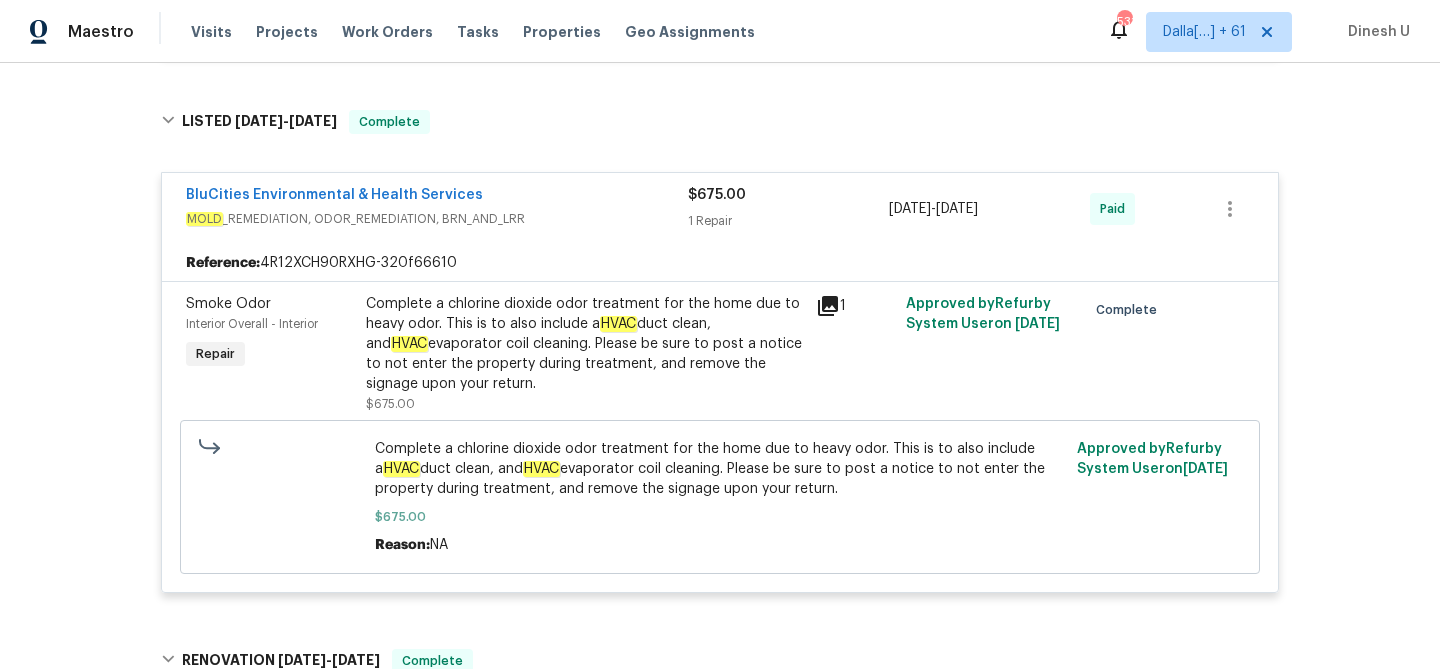 click on "Complete a chlorine dioxide odor treatment for the home due to heavy odor. This is to also include a  HVAC  duct clean, and  HVAC  evaporator coil cleaning. Please be sure to post a notice to not enter the property during treatment, and remove the signage upon your return." at bounding box center [585, 344] 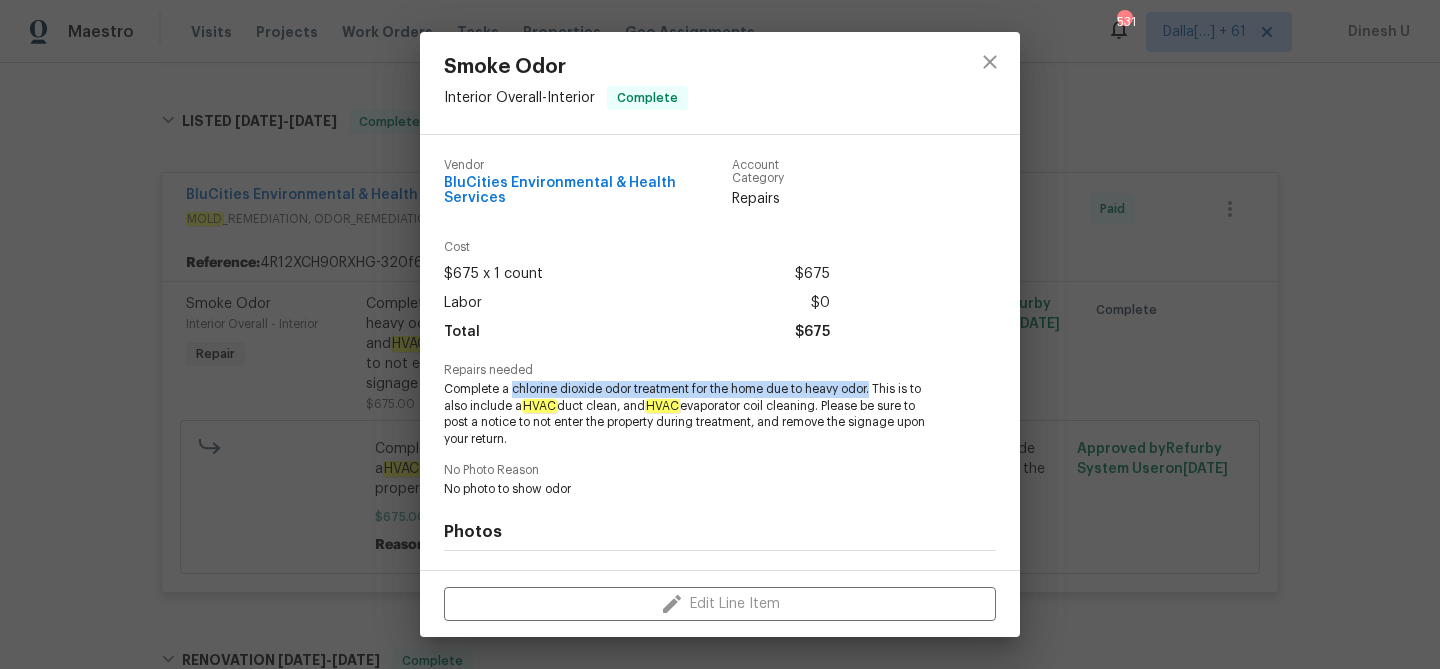 drag, startPoint x: 512, startPoint y: 379, endPoint x: 873, endPoint y: 382, distance: 361.01245 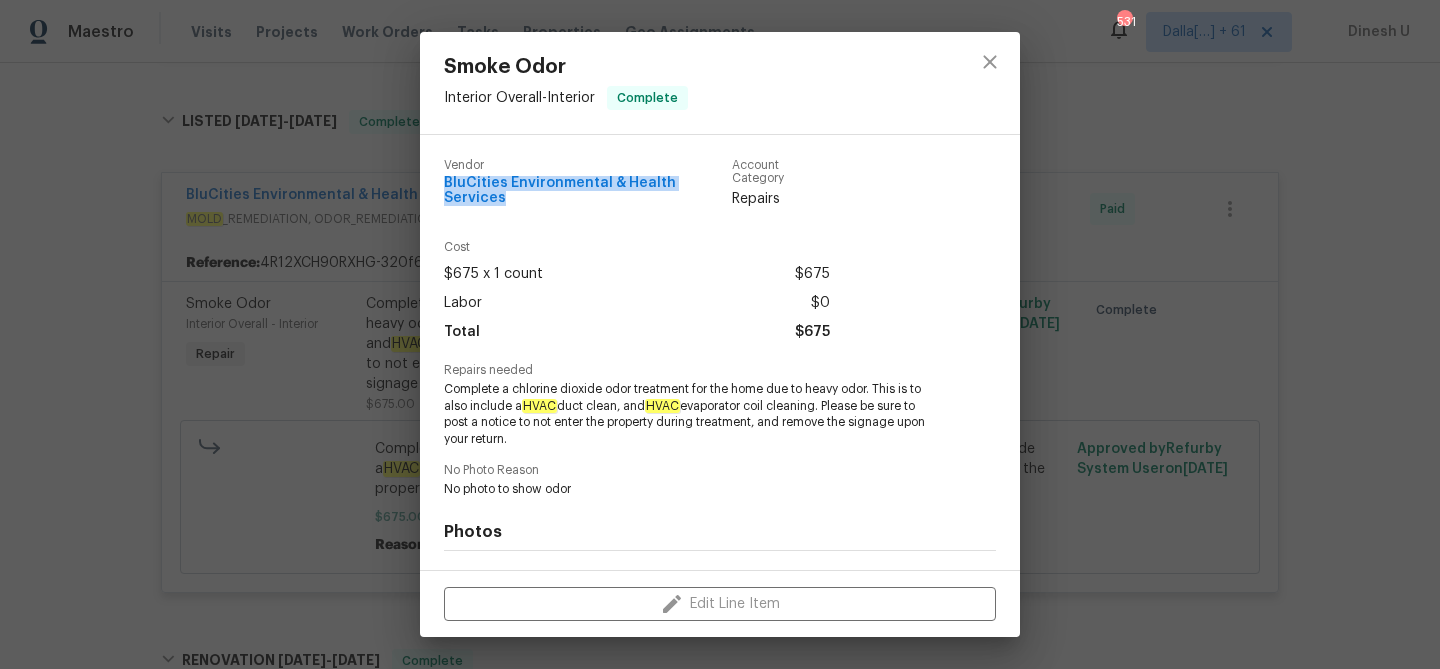 drag, startPoint x: 447, startPoint y: 181, endPoint x: 724, endPoint y: 184, distance: 277.01624 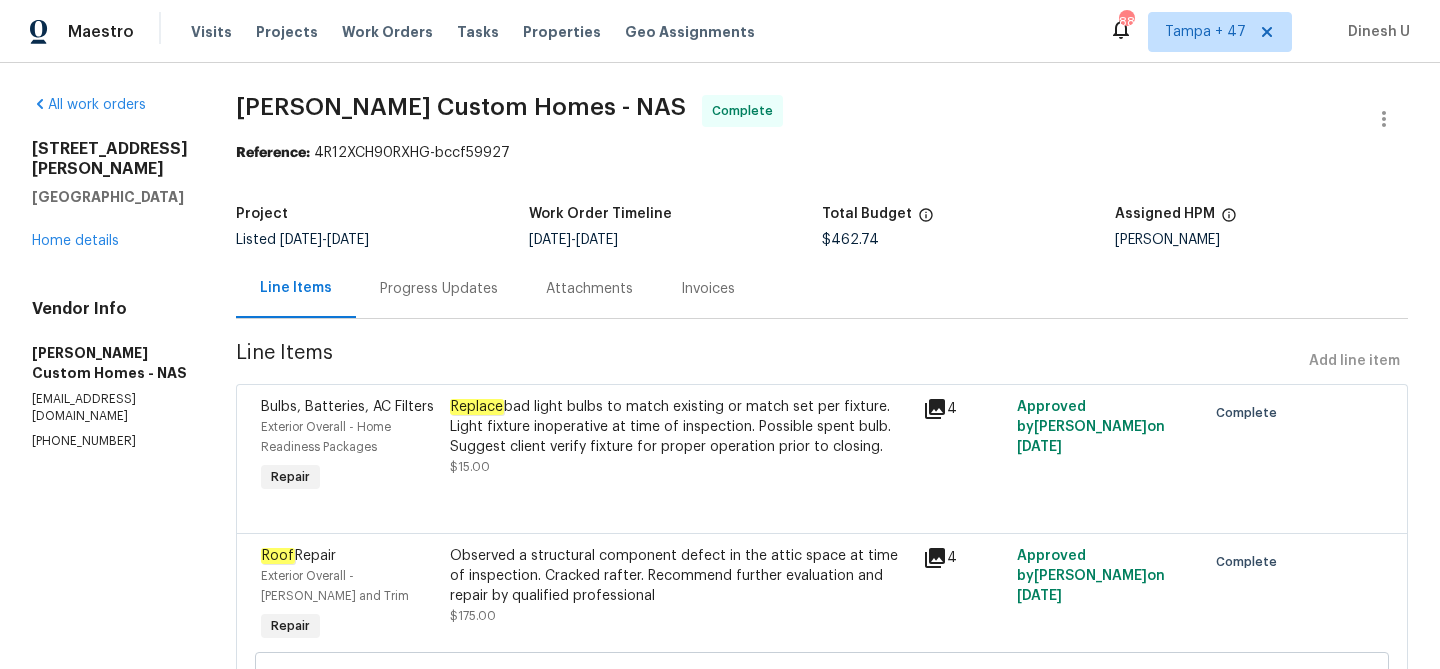 scroll, scrollTop: 0, scrollLeft: 0, axis: both 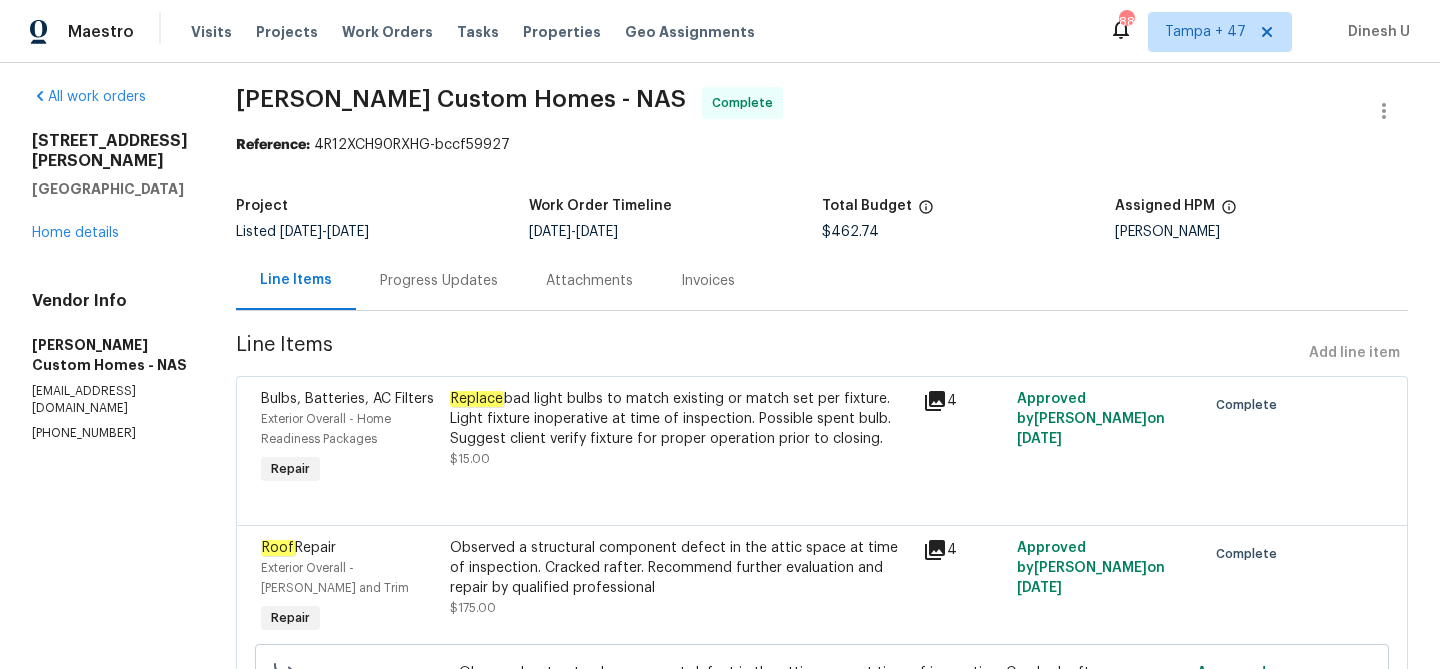 click on "Progress Updates" at bounding box center [439, 281] 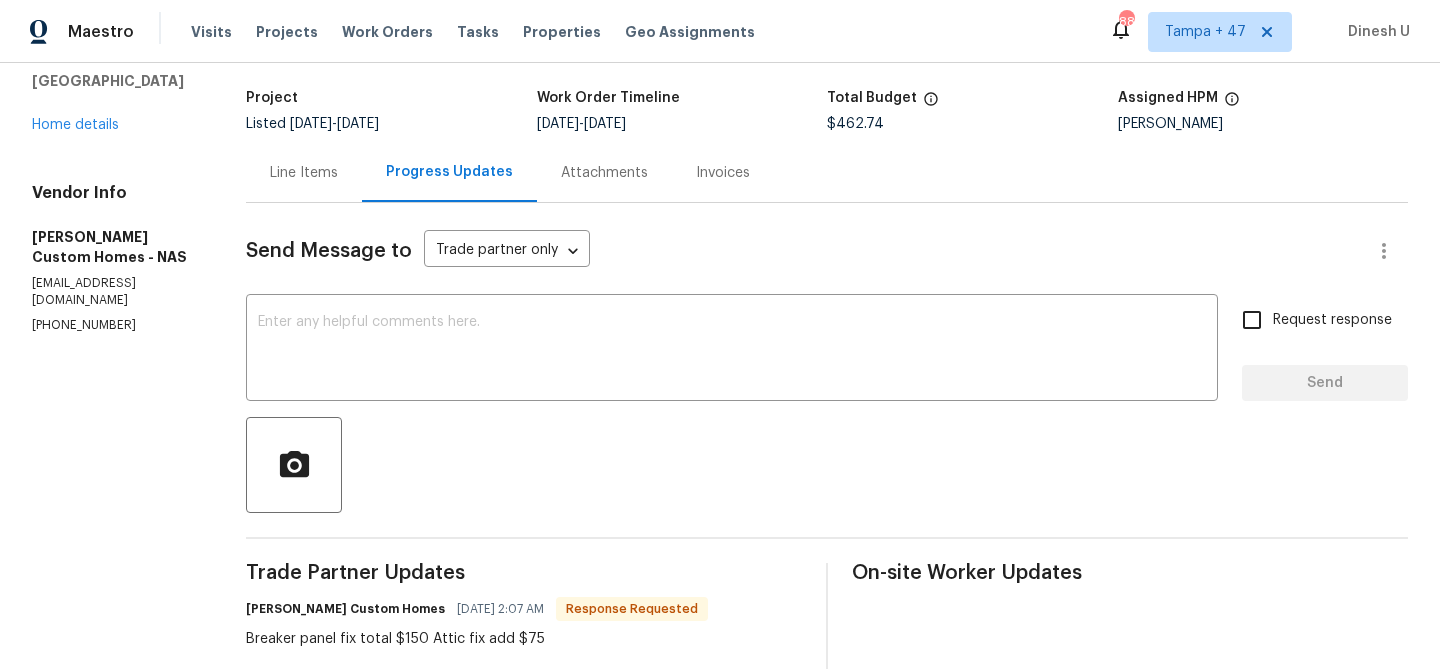 scroll, scrollTop: 100, scrollLeft: 0, axis: vertical 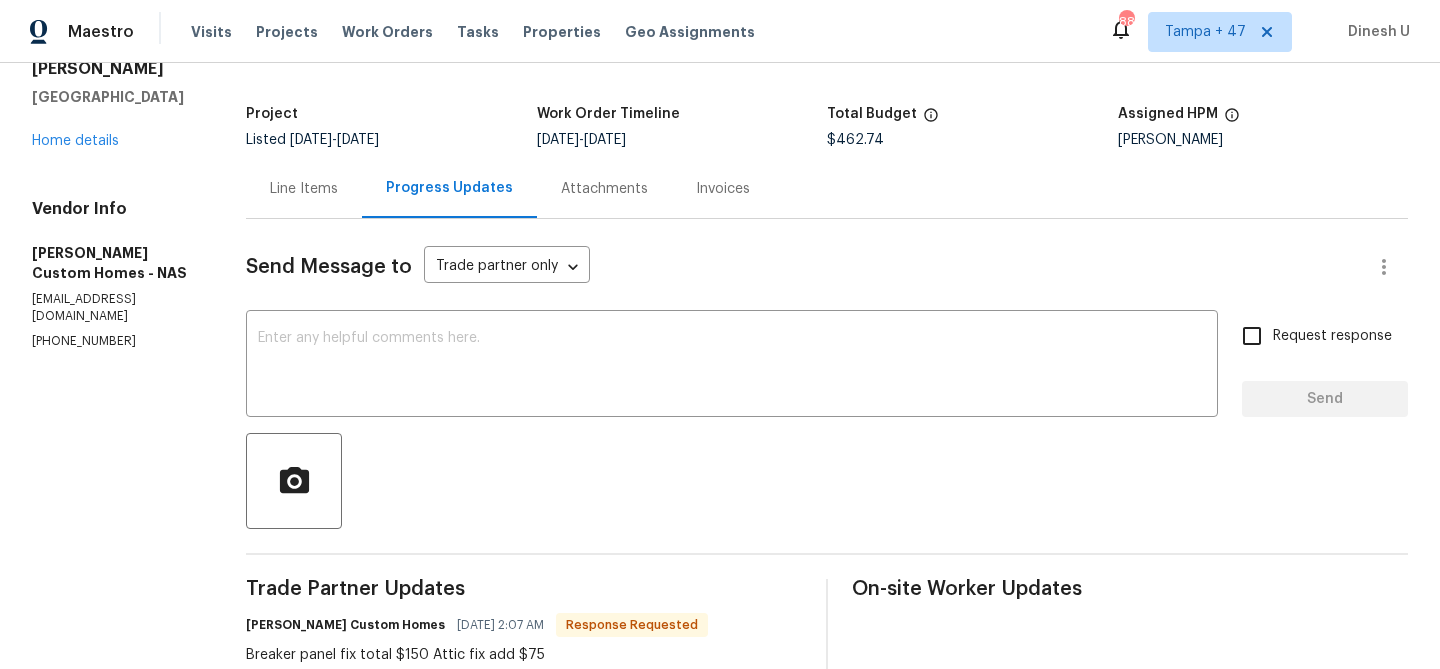 click on "Line Items" at bounding box center [304, 189] 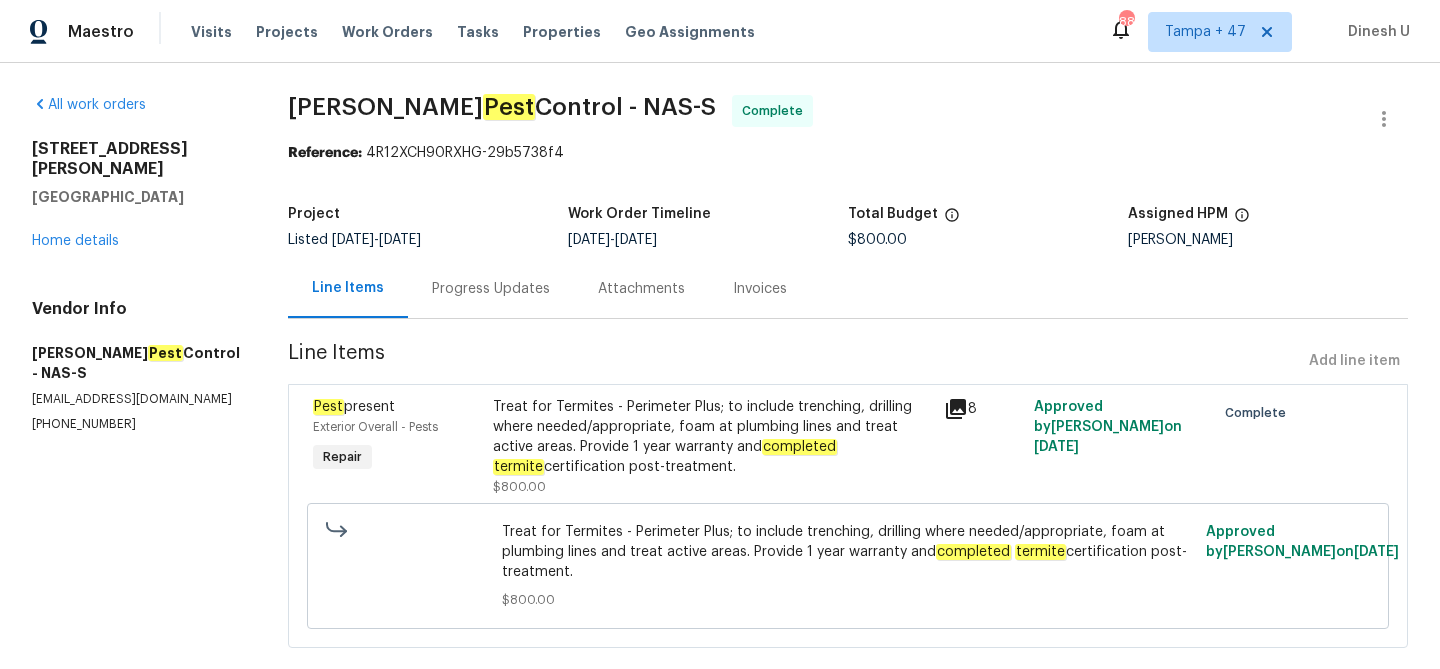 scroll, scrollTop: 0, scrollLeft: 0, axis: both 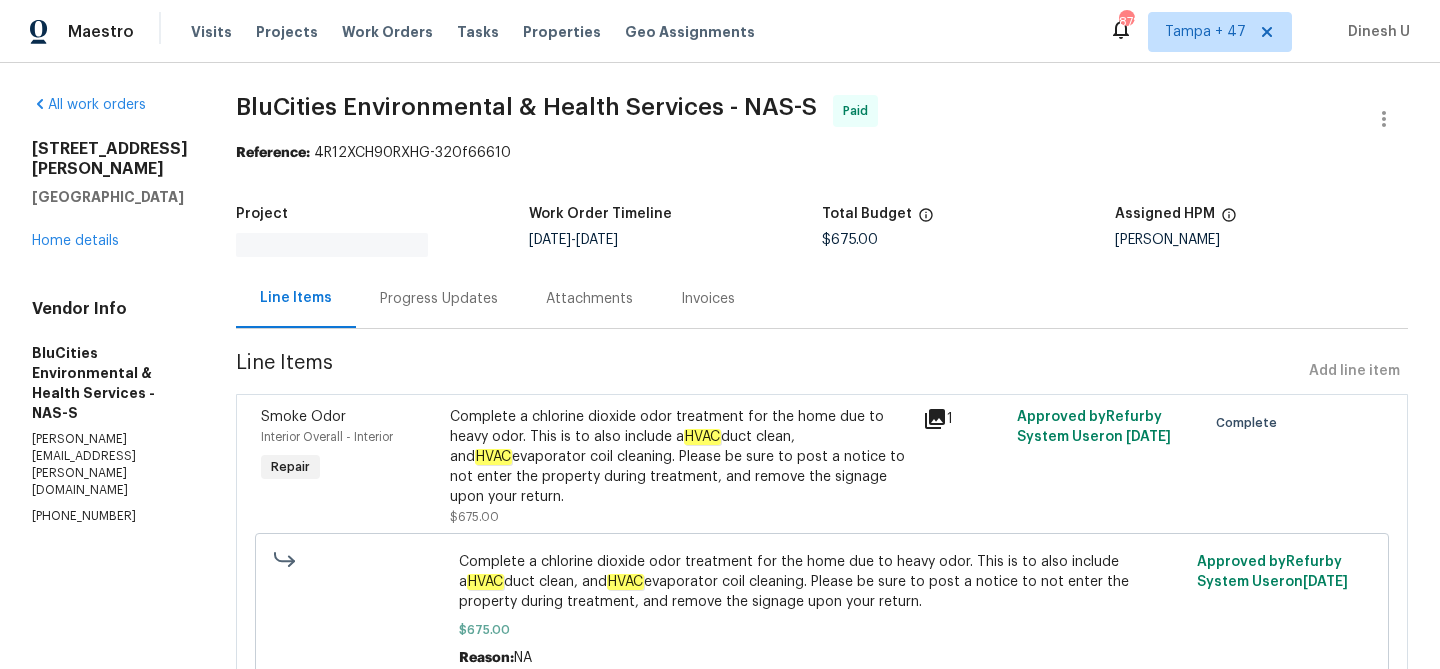 click on "Progress Updates" at bounding box center (439, 299) 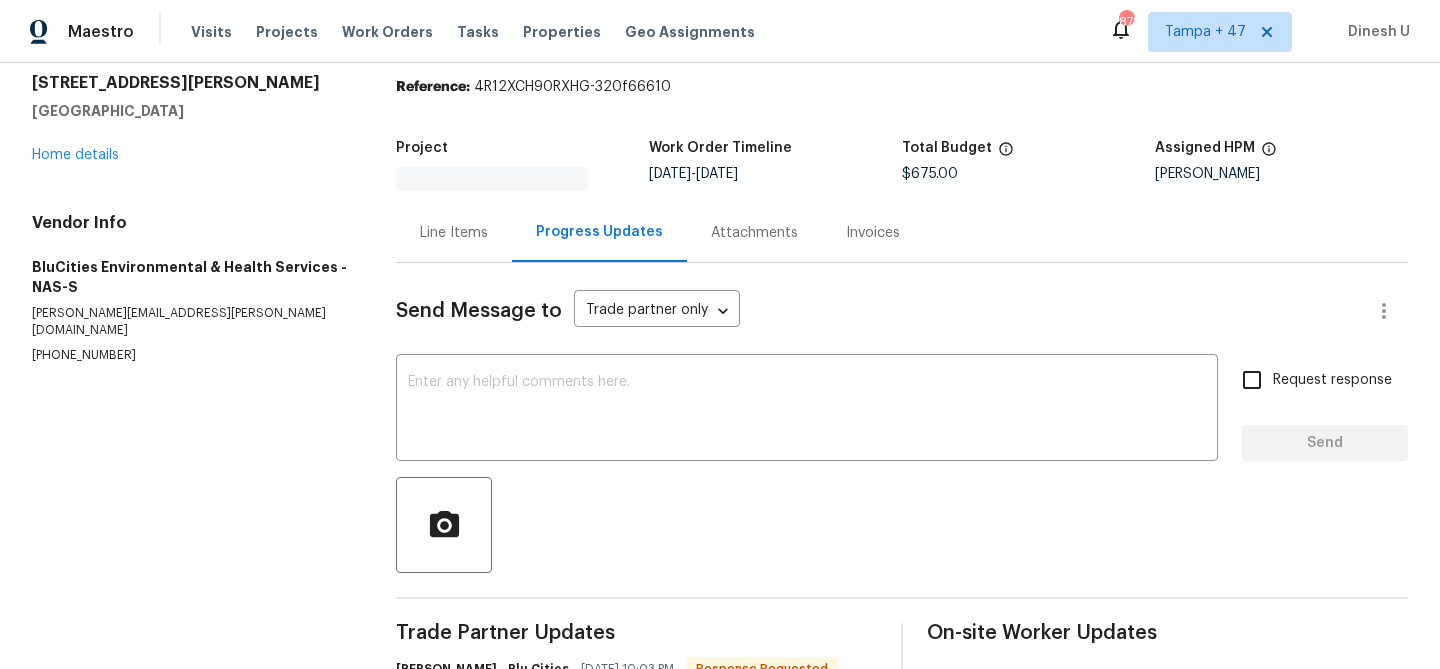 scroll, scrollTop: 0, scrollLeft: 0, axis: both 